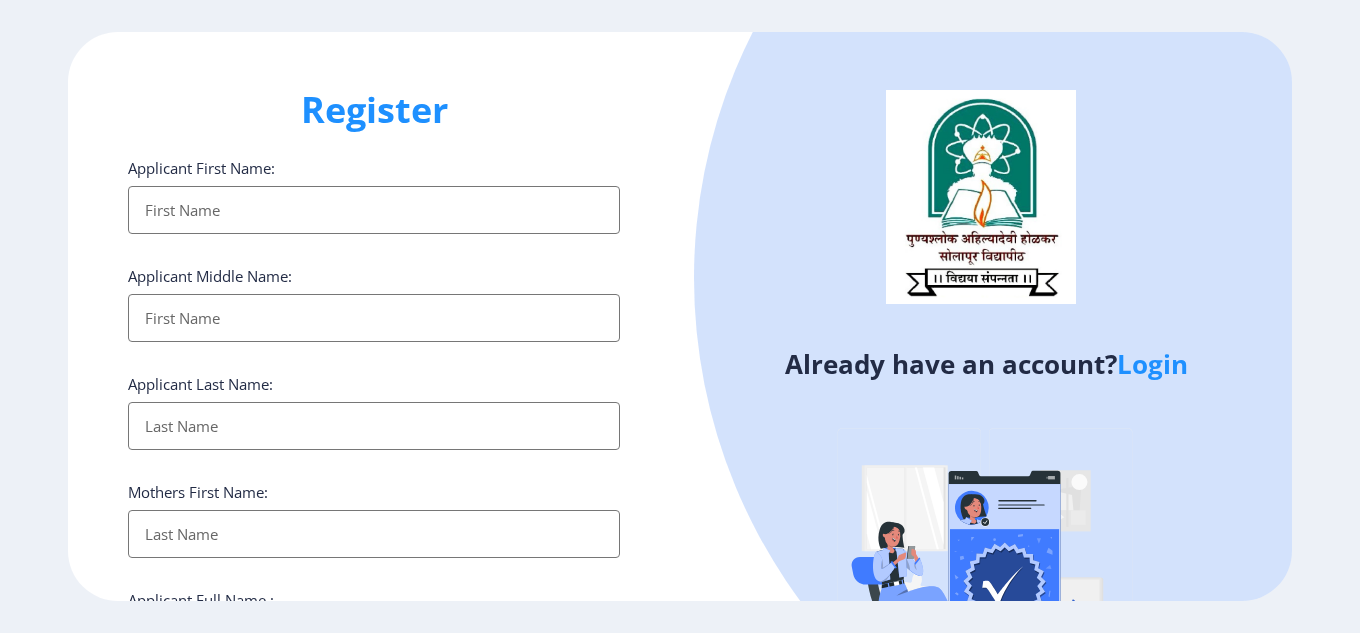 select 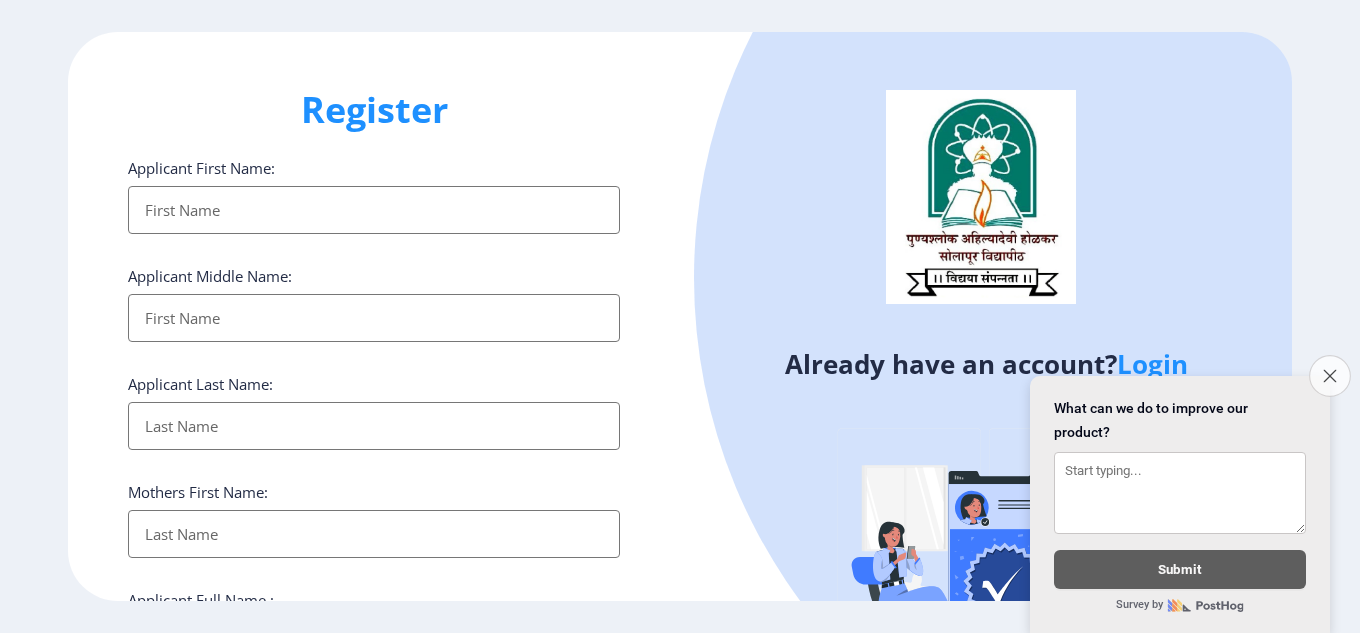 click on "Close survey" 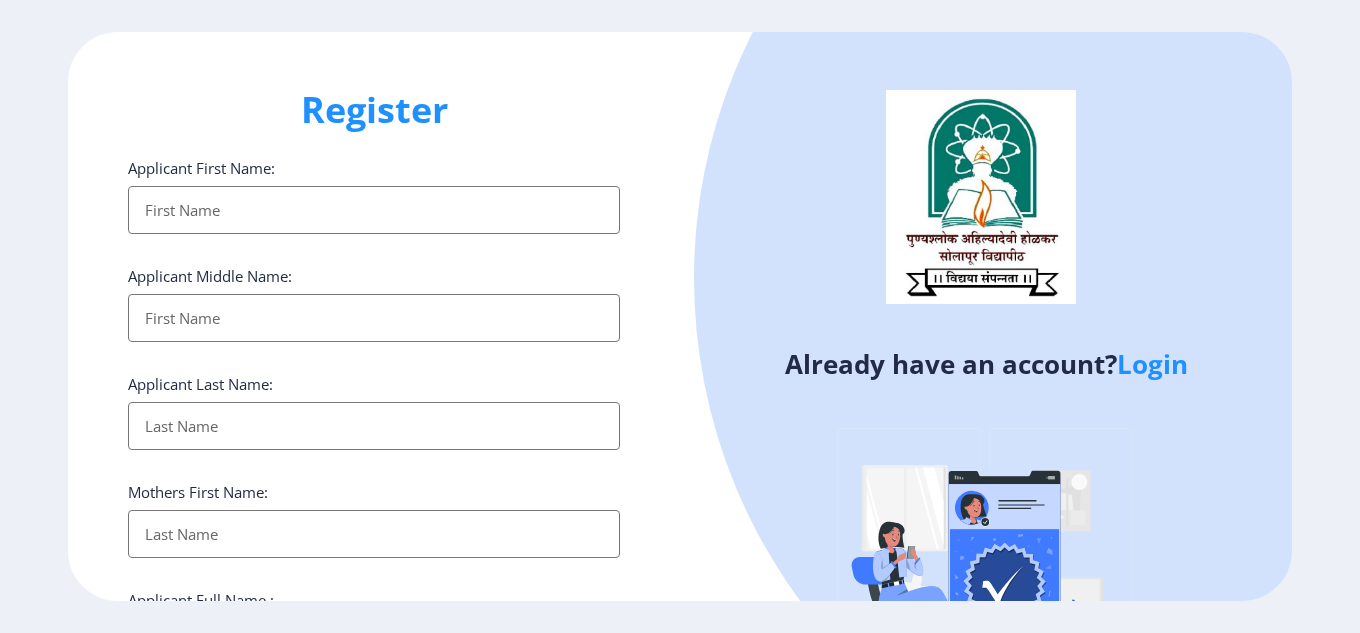 click on "Applicant First Name:" at bounding box center (374, 210) 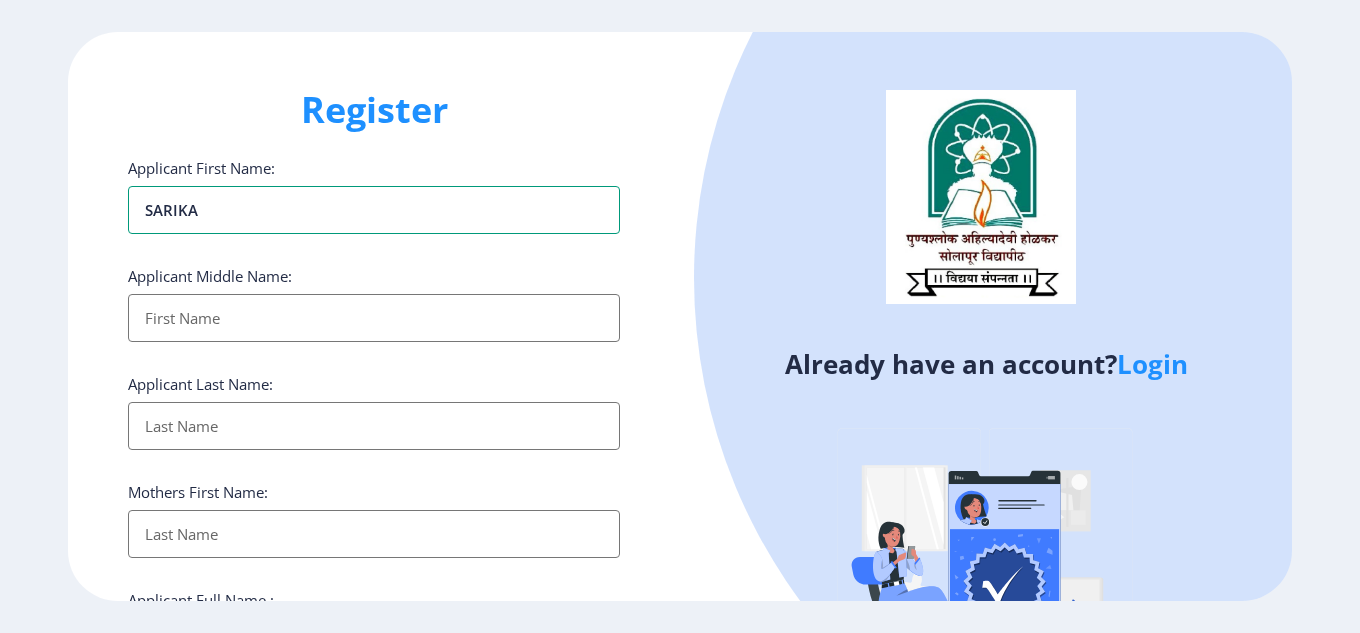 type on "SARIKA" 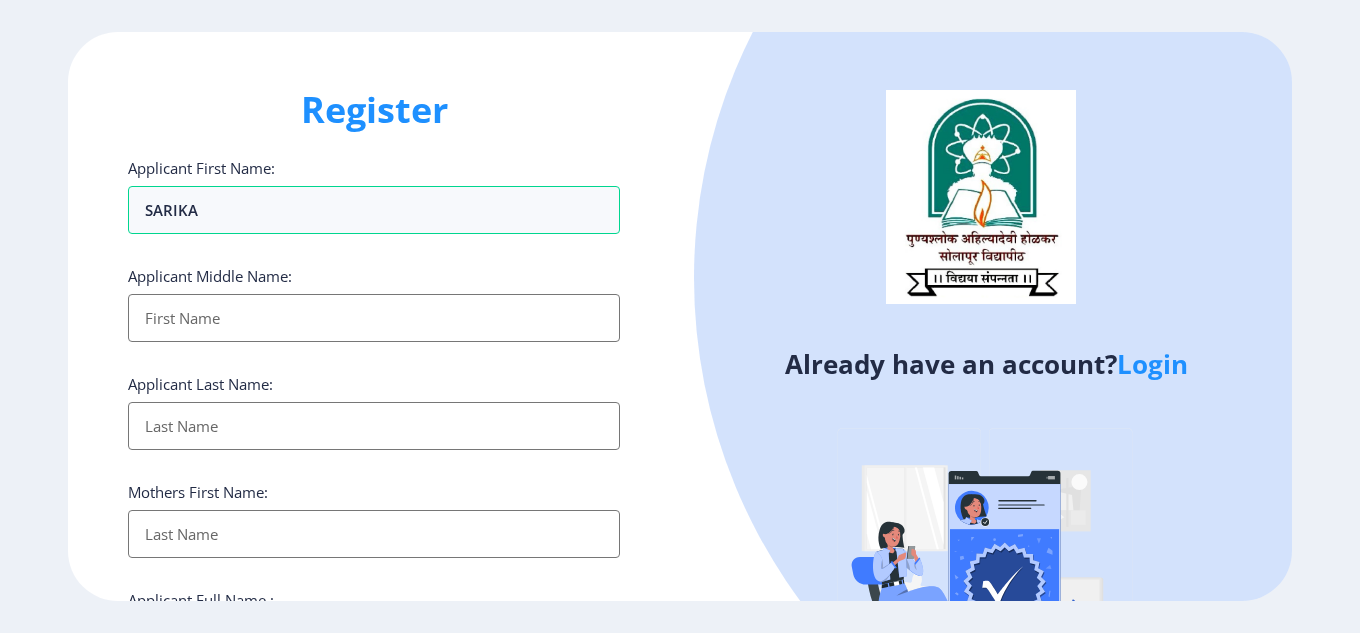 click on "Applicant First Name:" at bounding box center (374, 318) 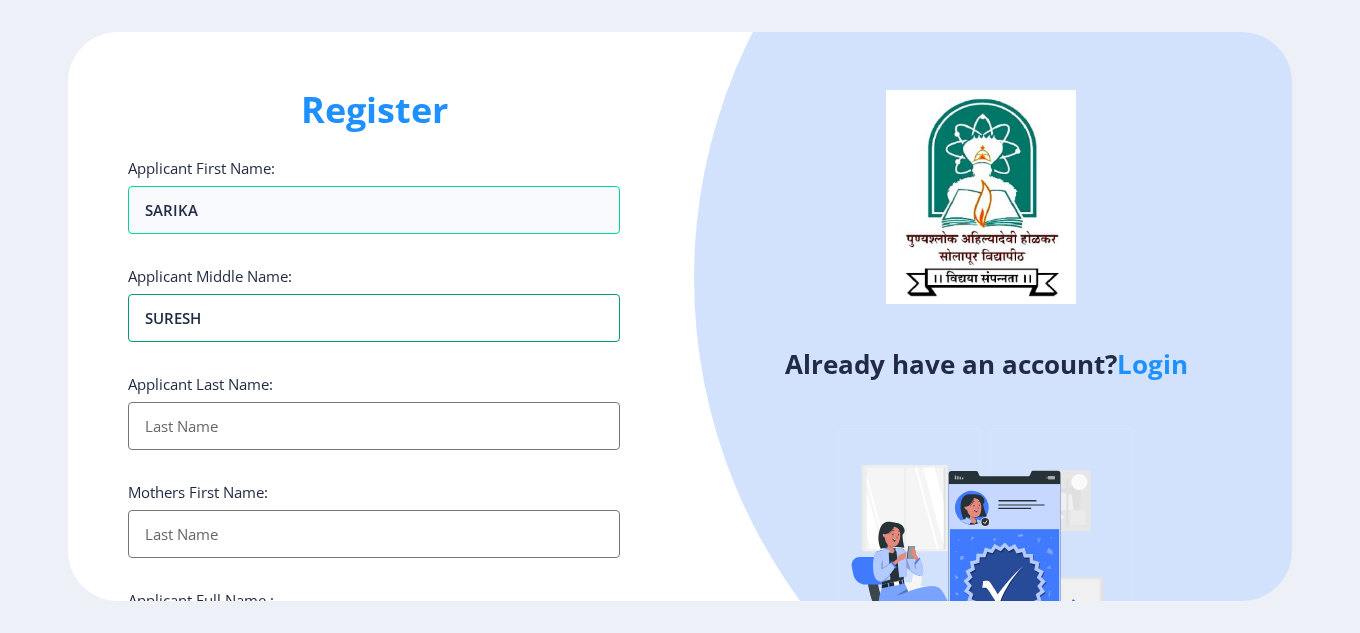 type on "sURESH" 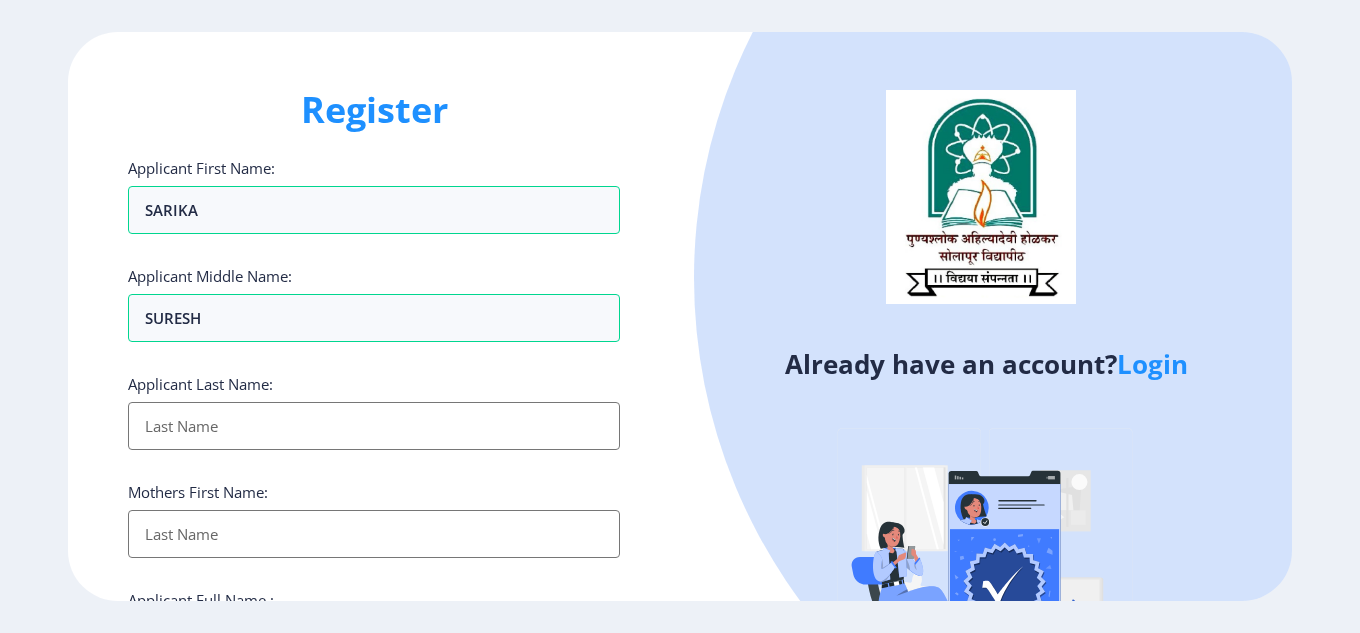 click on "Applicant First Name:" at bounding box center (374, 426) 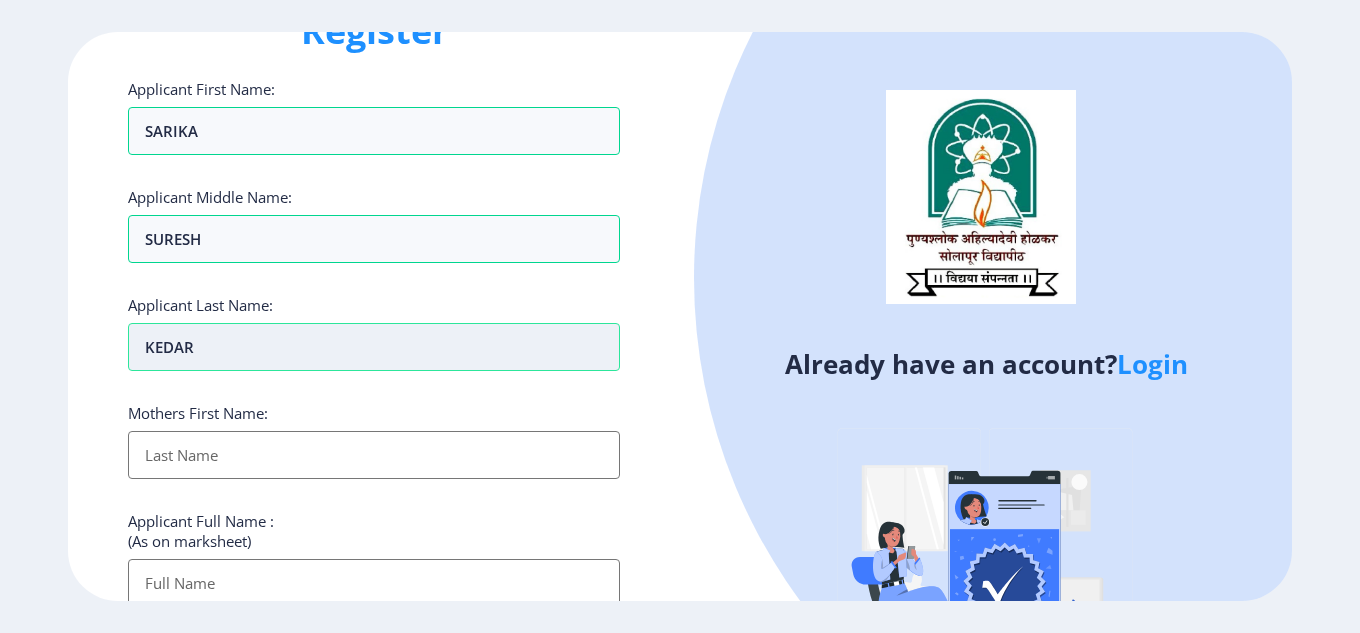 scroll, scrollTop: 200, scrollLeft: 0, axis: vertical 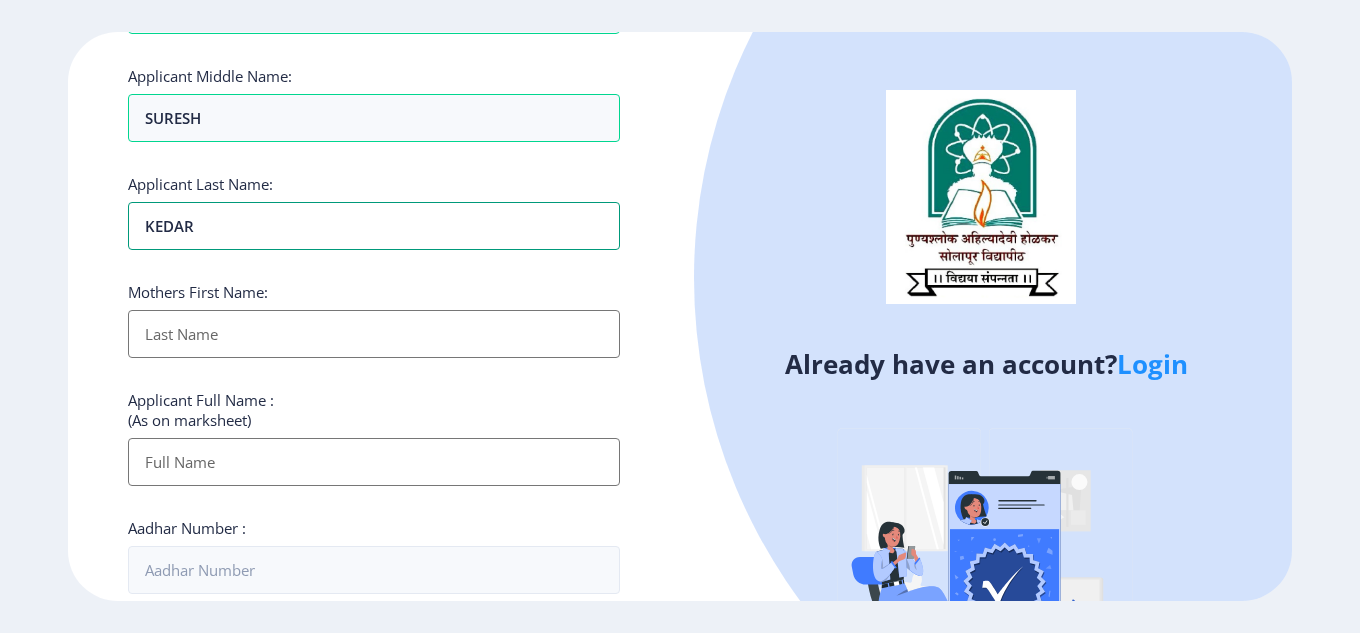 type on "KEDAR" 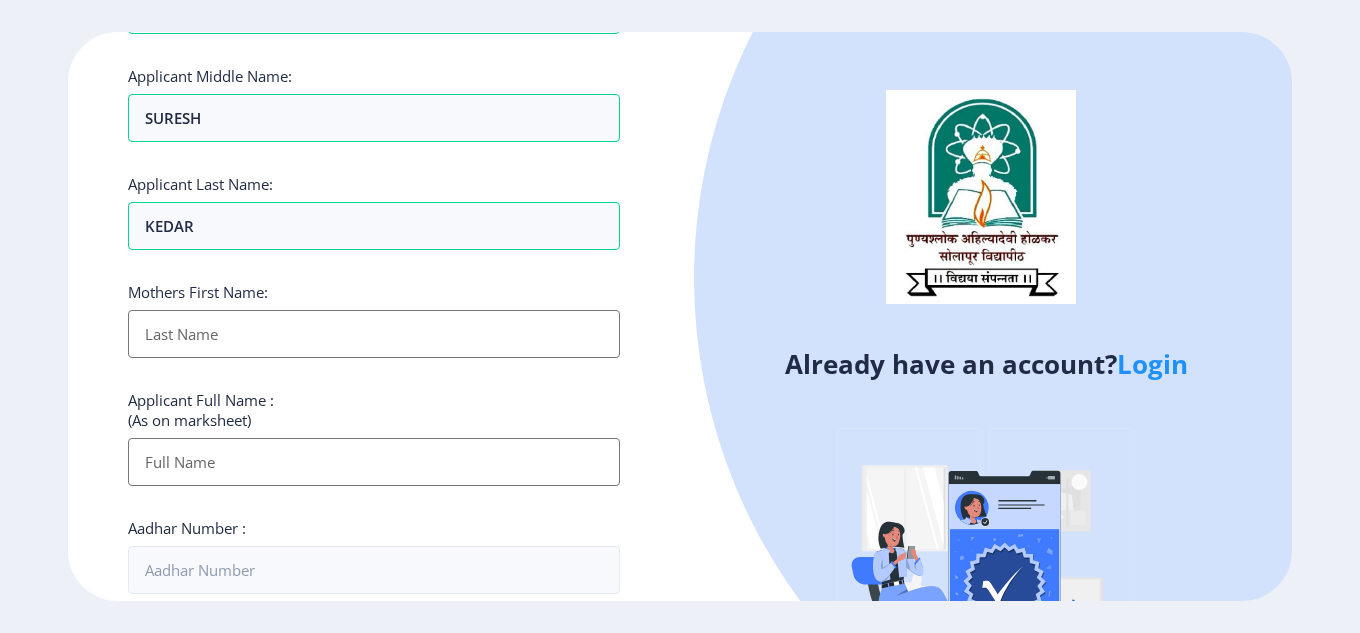 click on "Applicant First Name:" at bounding box center (374, 334) 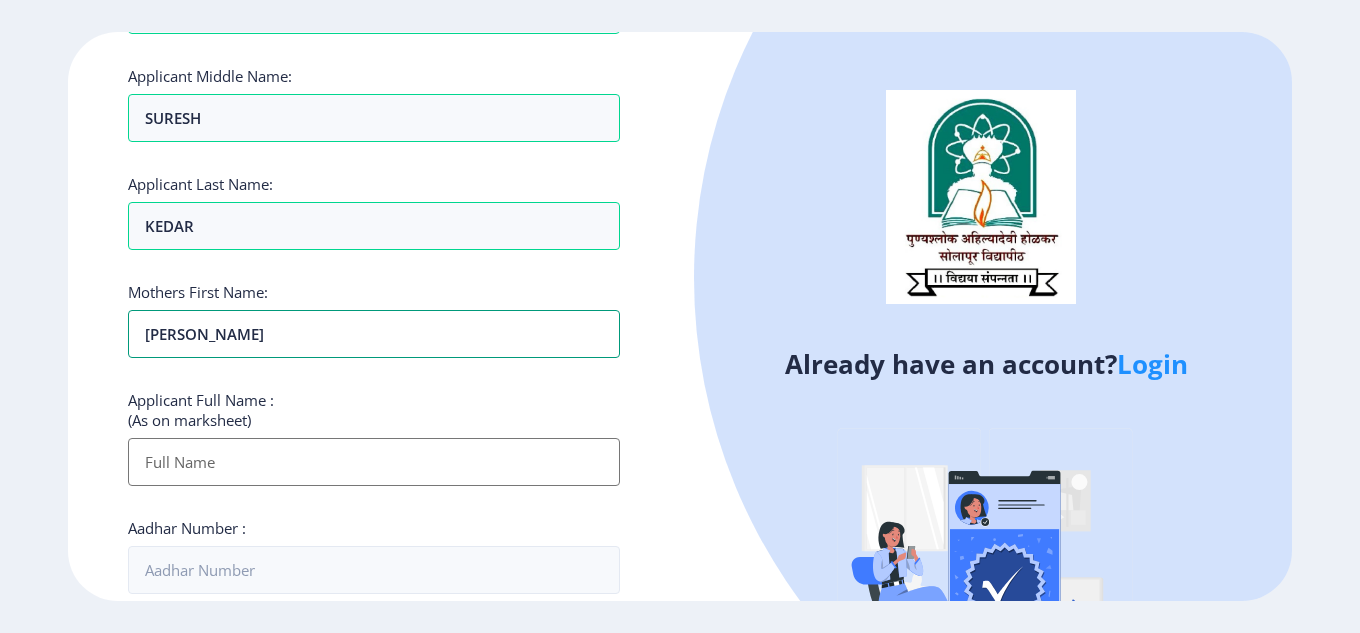 type on "[PERSON_NAME]" 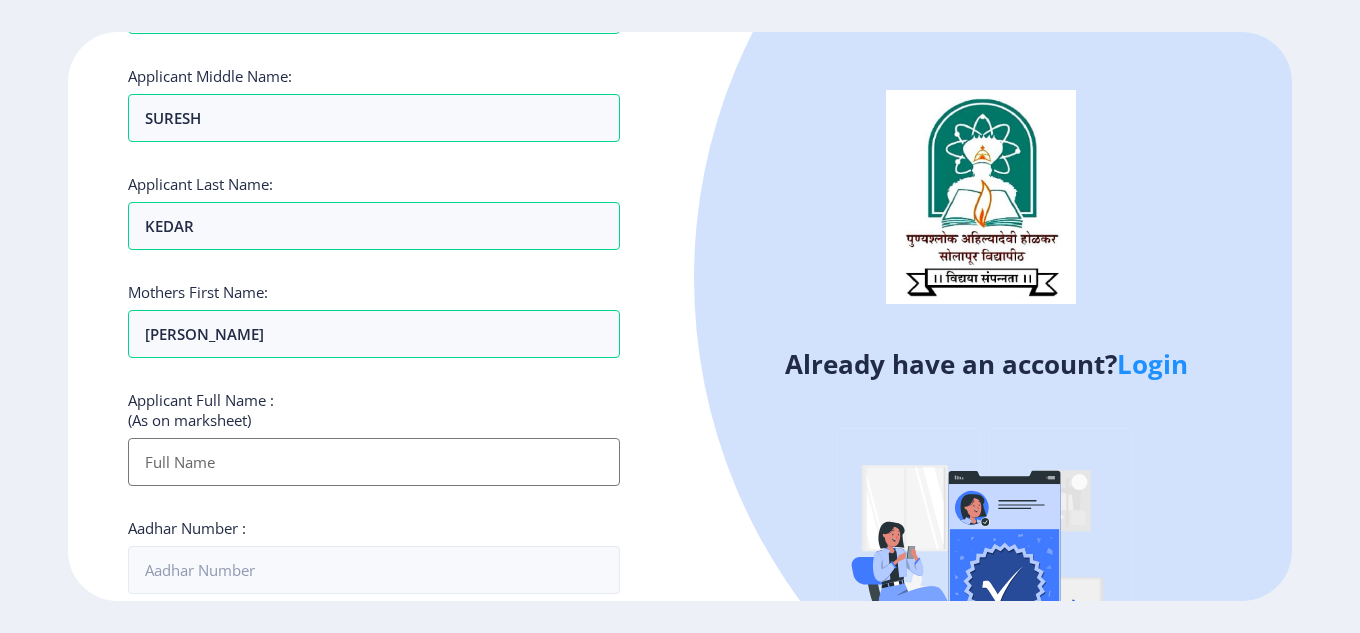click on "Applicant First Name:" at bounding box center (374, 462) 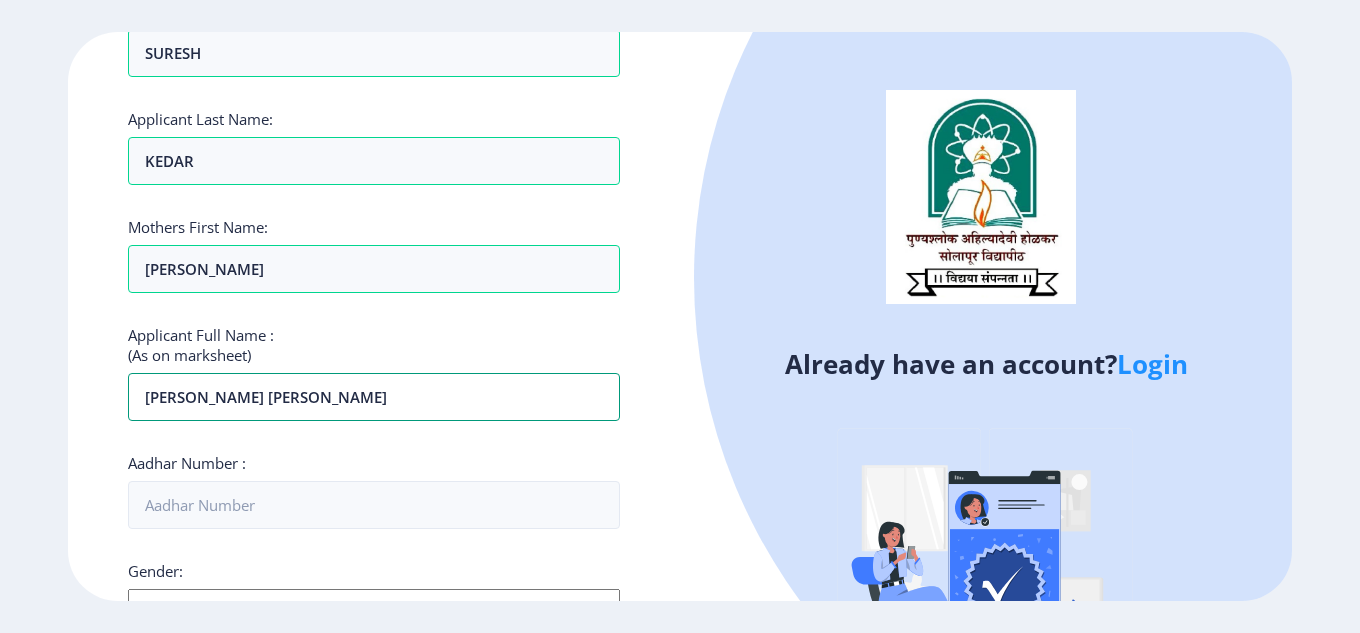 scroll, scrollTop: 400, scrollLeft: 0, axis: vertical 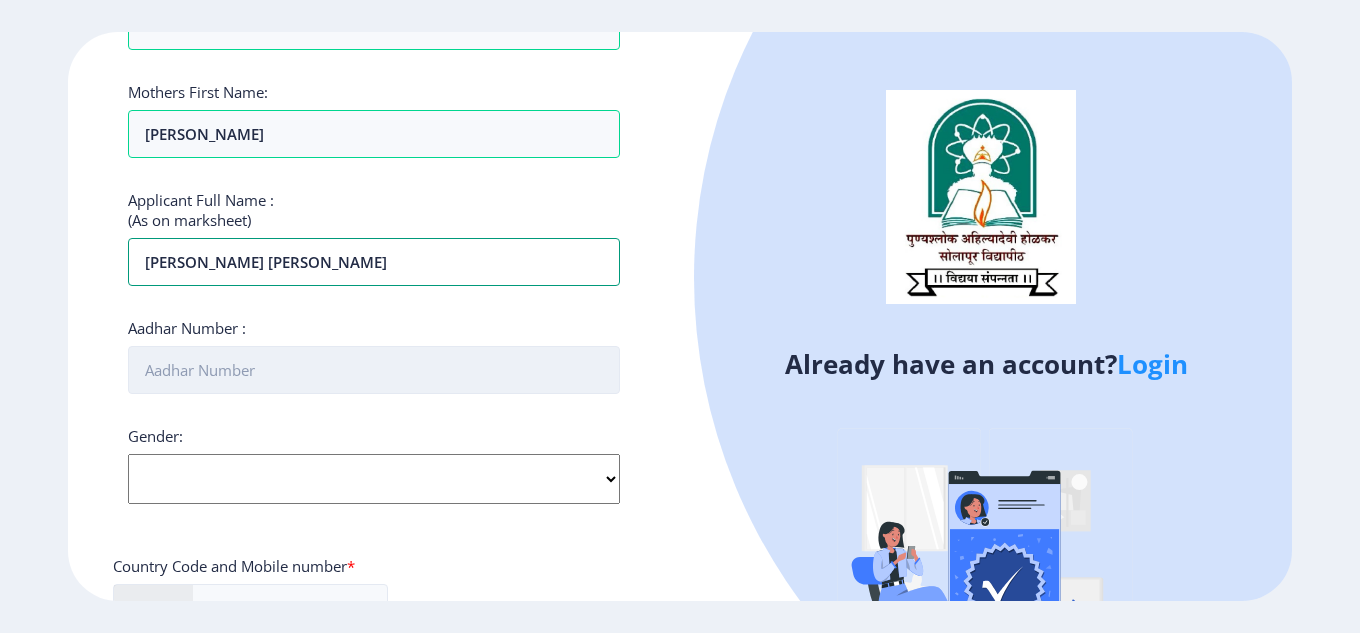 type on "[PERSON_NAME] [PERSON_NAME]" 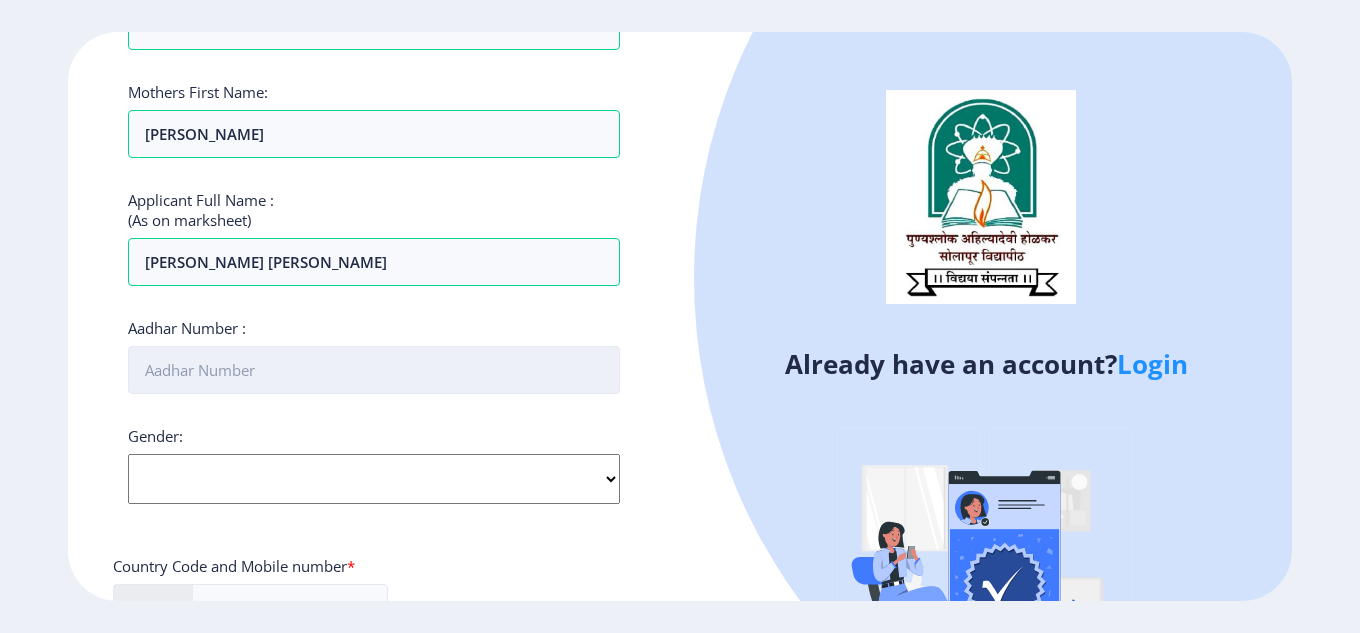 click on "Aadhar Number :" at bounding box center [374, 370] 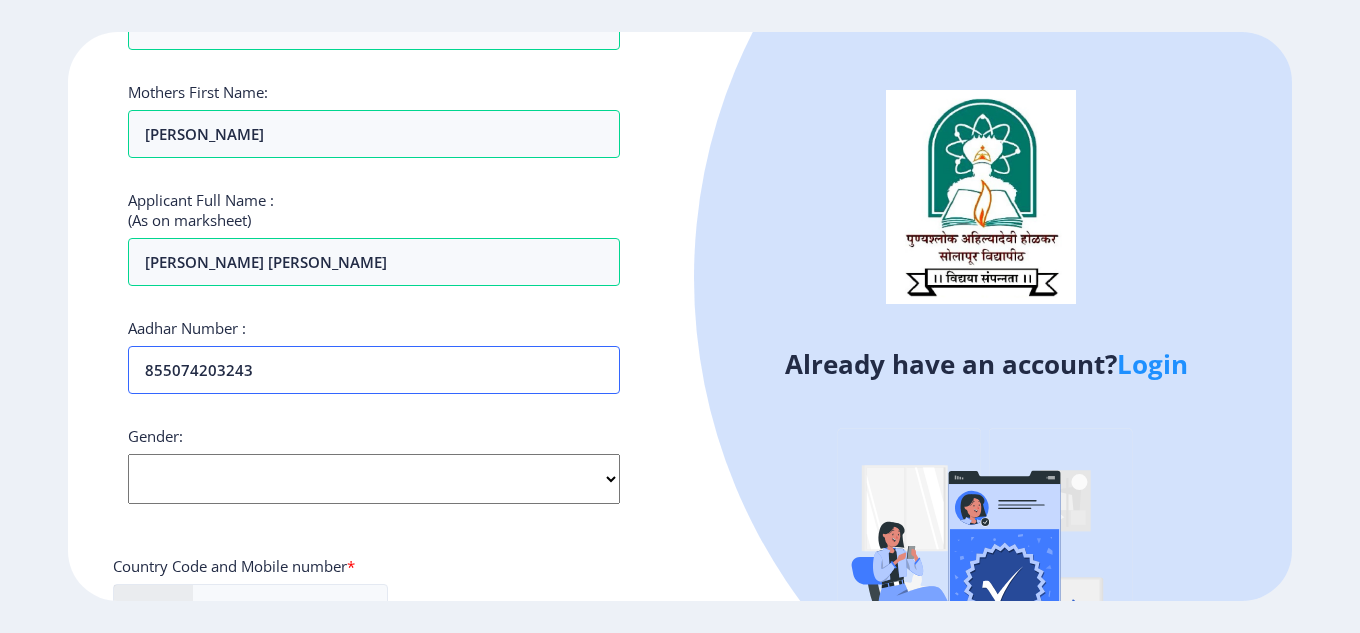 type on "855074203243" 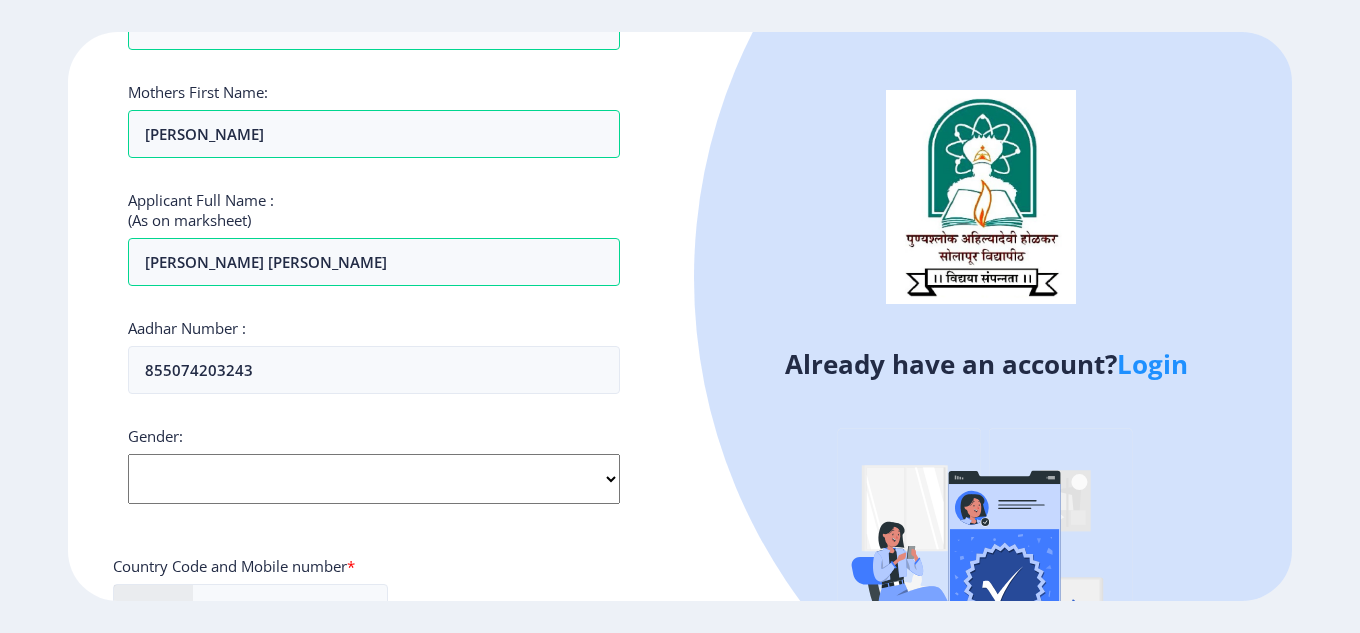 click on "Select Gender [DEMOGRAPHIC_DATA] [DEMOGRAPHIC_DATA] Other" 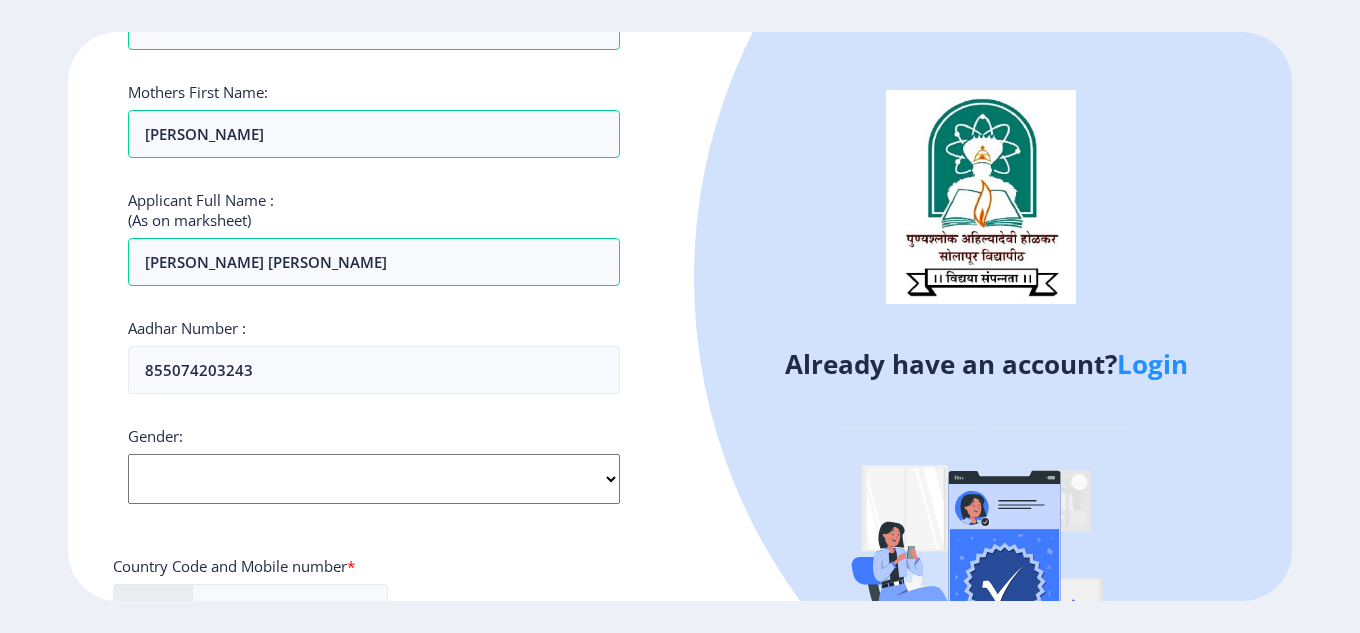 select on "[DEMOGRAPHIC_DATA]" 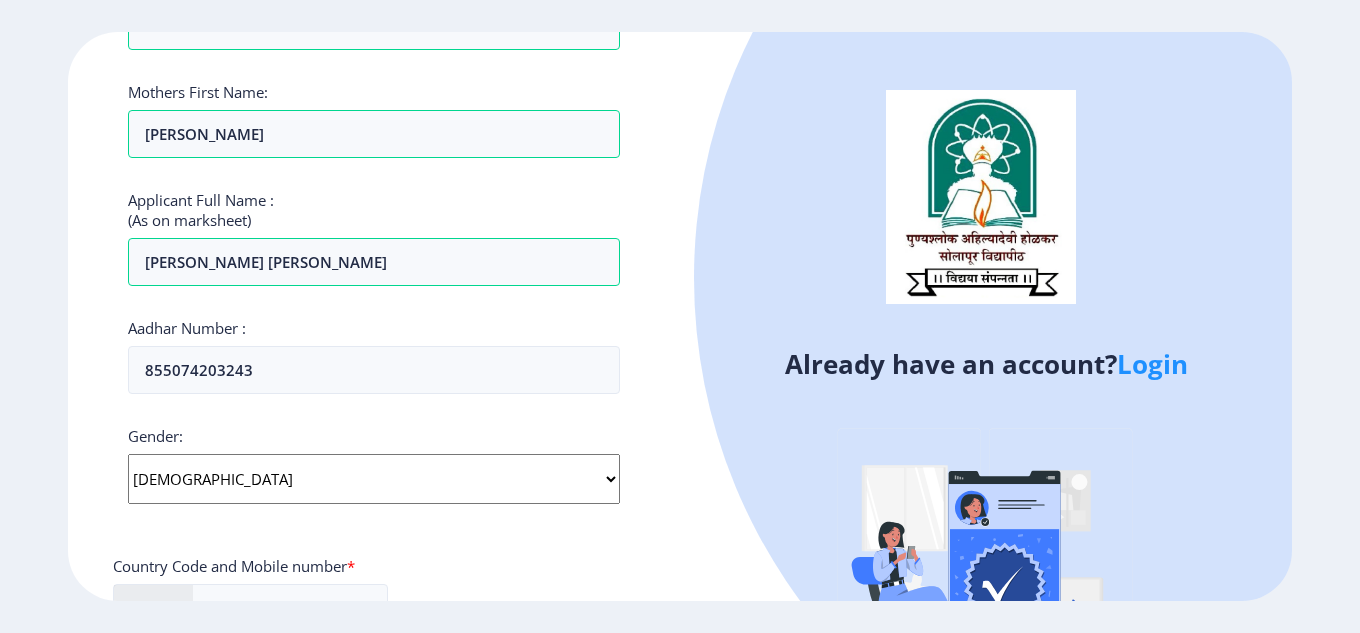 click on "Select Gender [DEMOGRAPHIC_DATA] [DEMOGRAPHIC_DATA] Other" 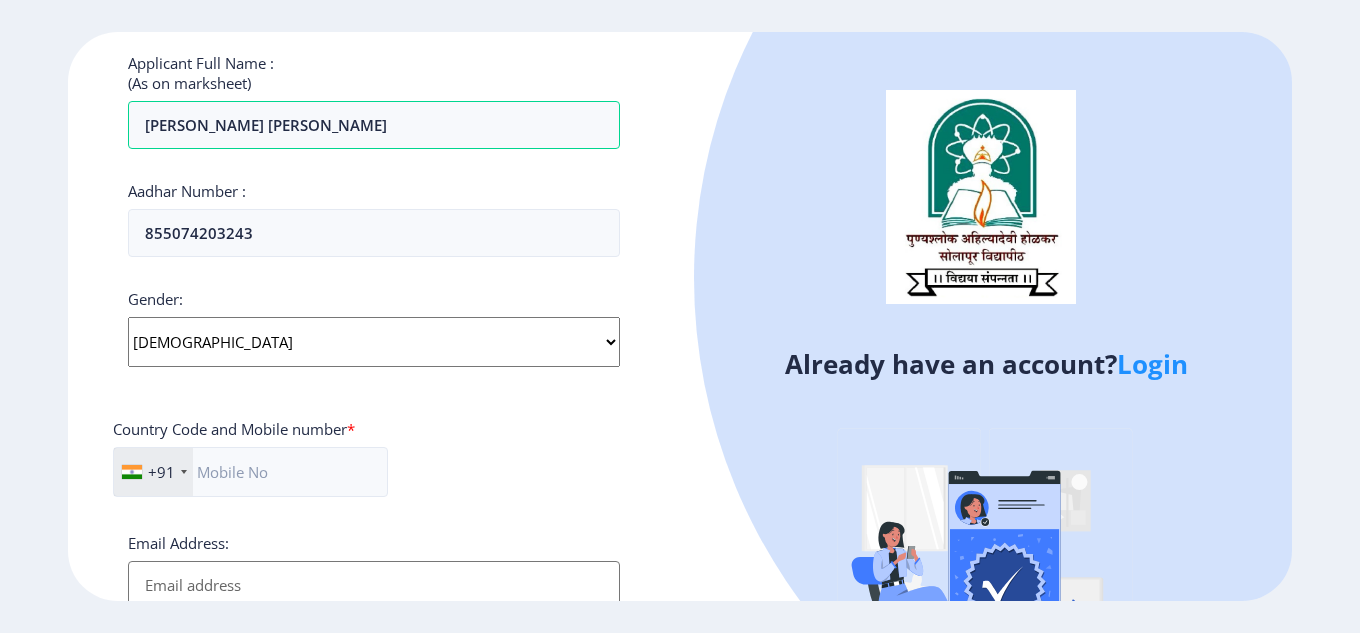 scroll, scrollTop: 600, scrollLeft: 0, axis: vertical 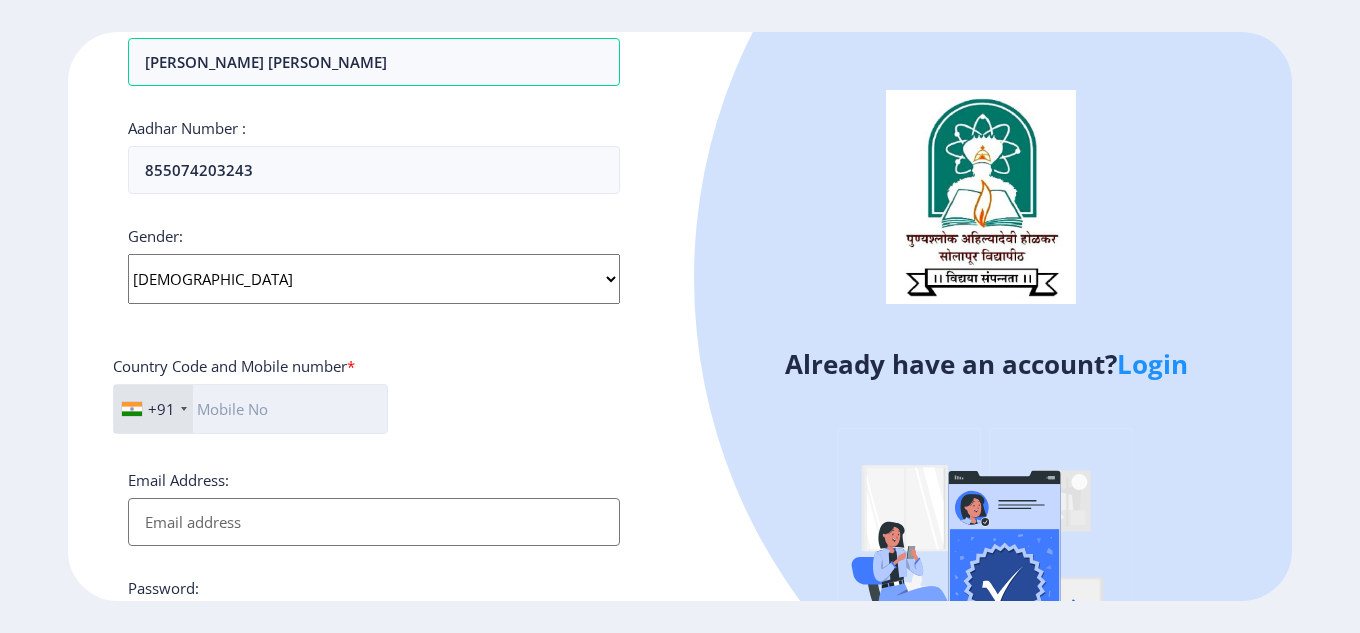 click 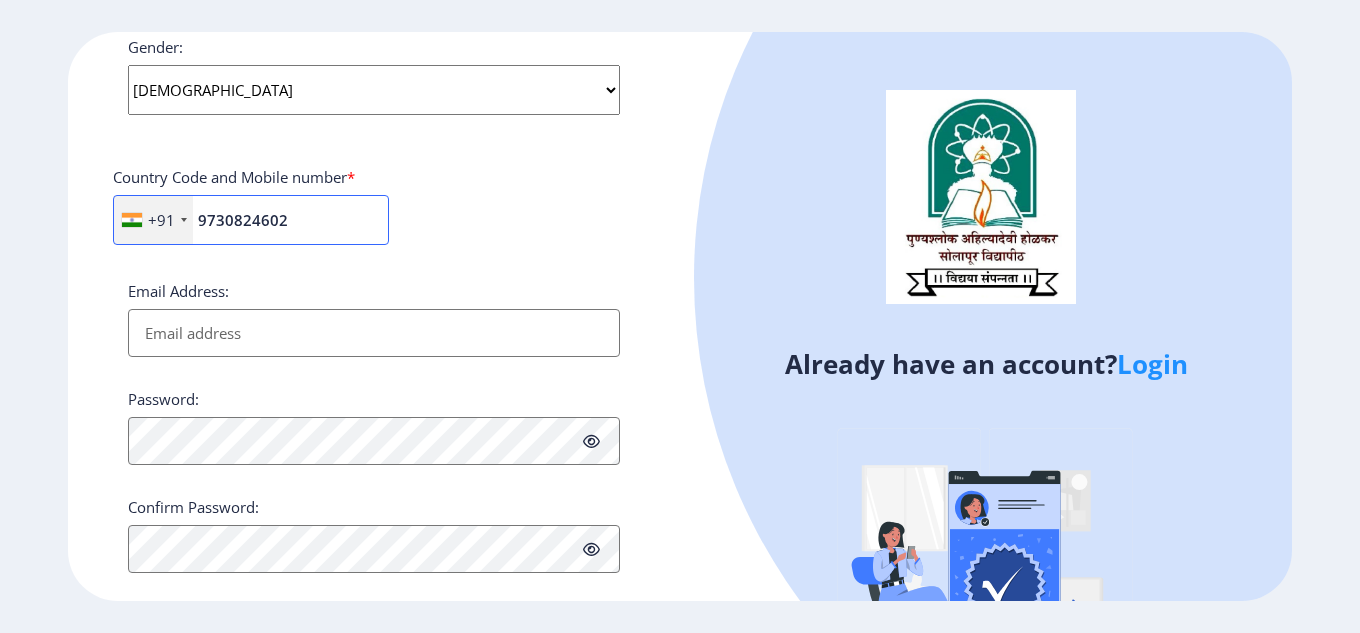 scroll, scrollTop: 822, scrollLeft: 0, axis: vertical 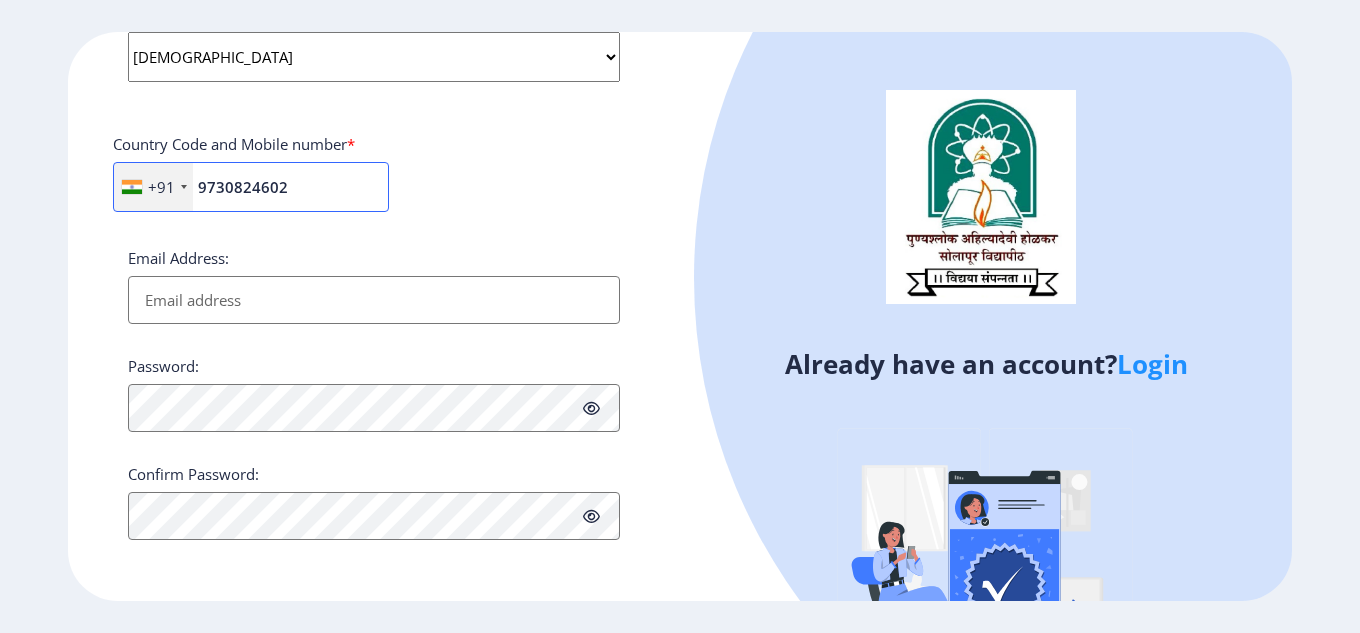 type on "9730824602" 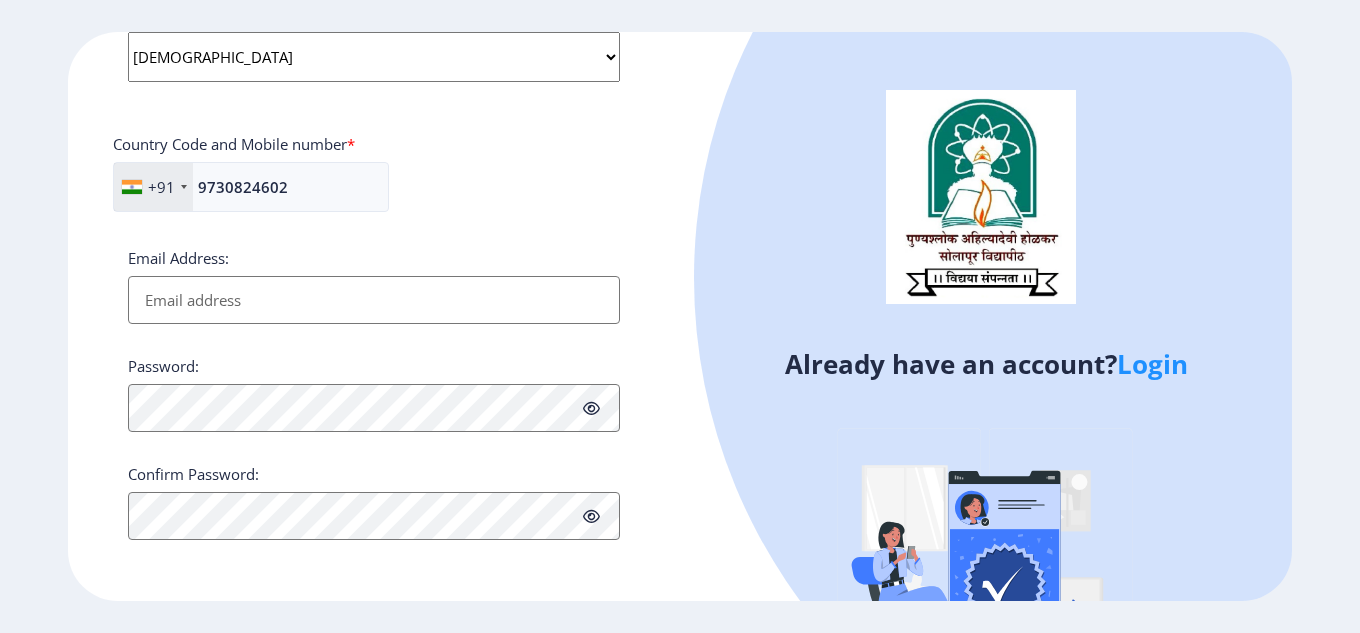 click on "Email Address:" at bounding box center (374, 300) 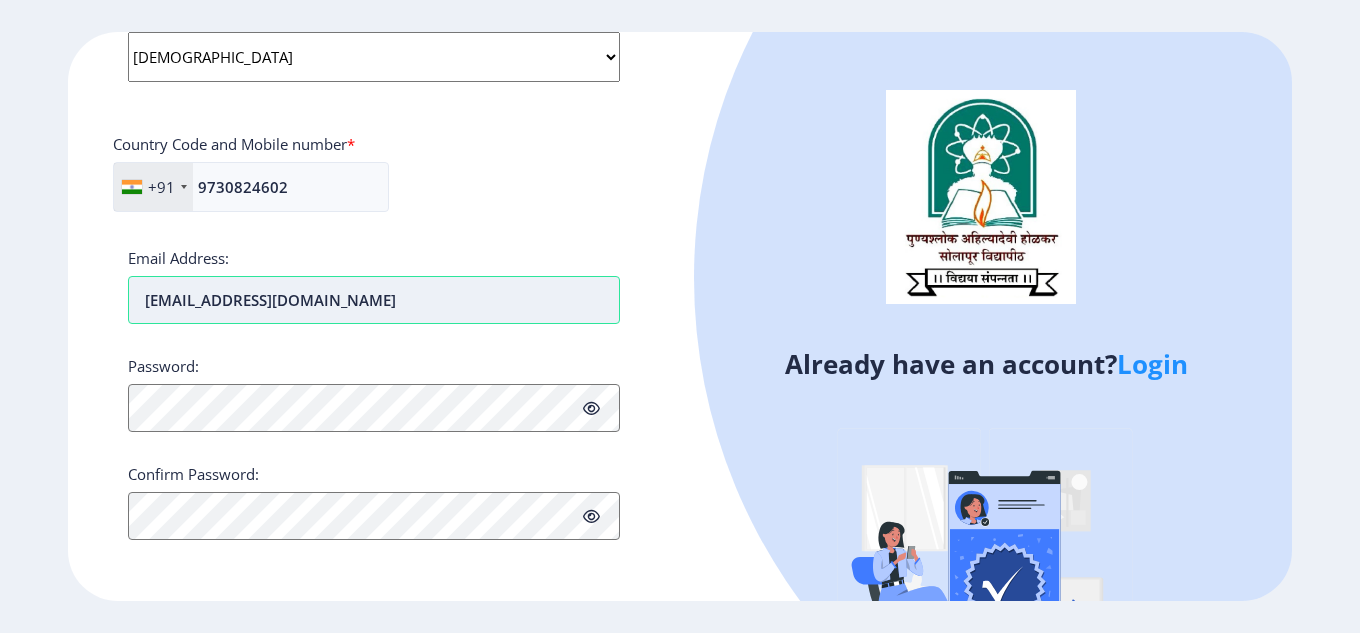 type on "[EMAIL_ADDRESS][DOMAIN_NAME]" 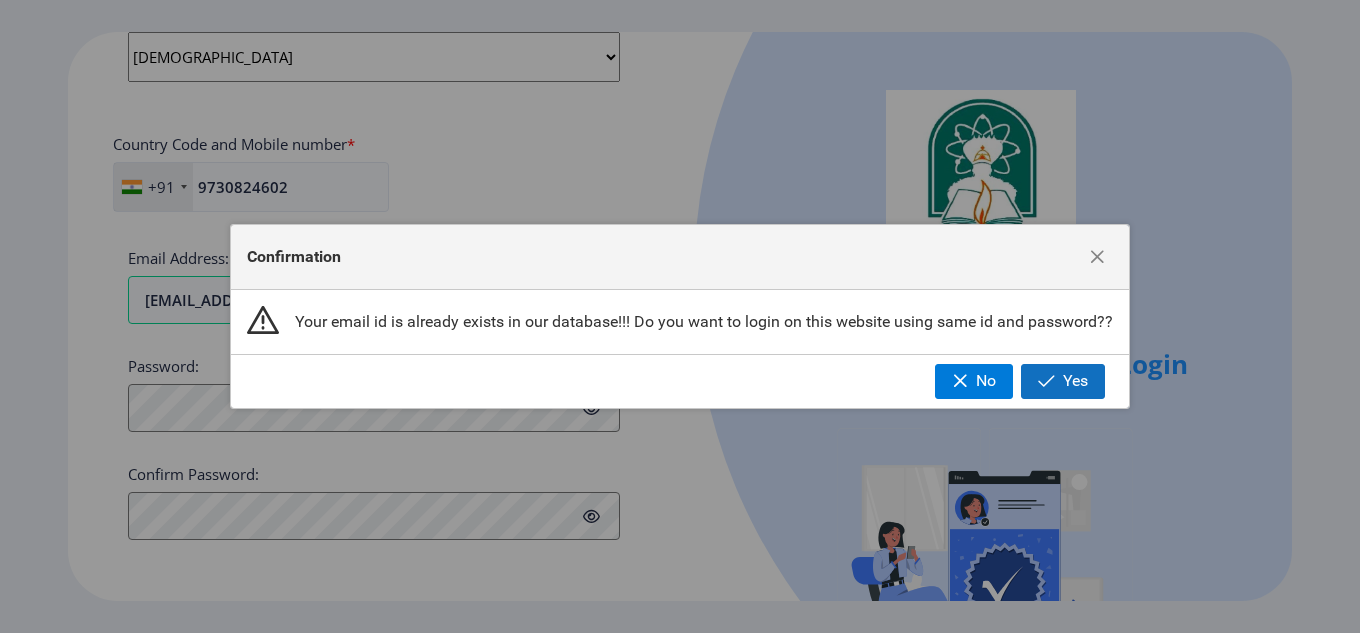 click on "Yes" 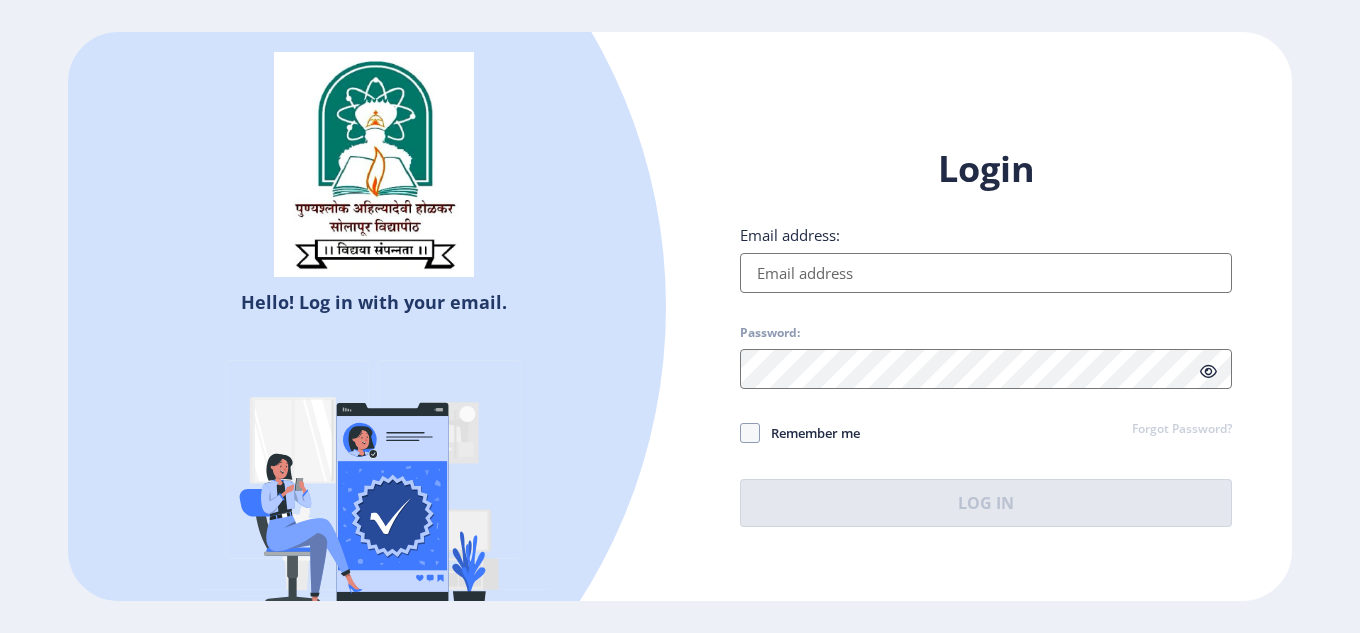 click on "Email address:" at bounding box center (986, 273) 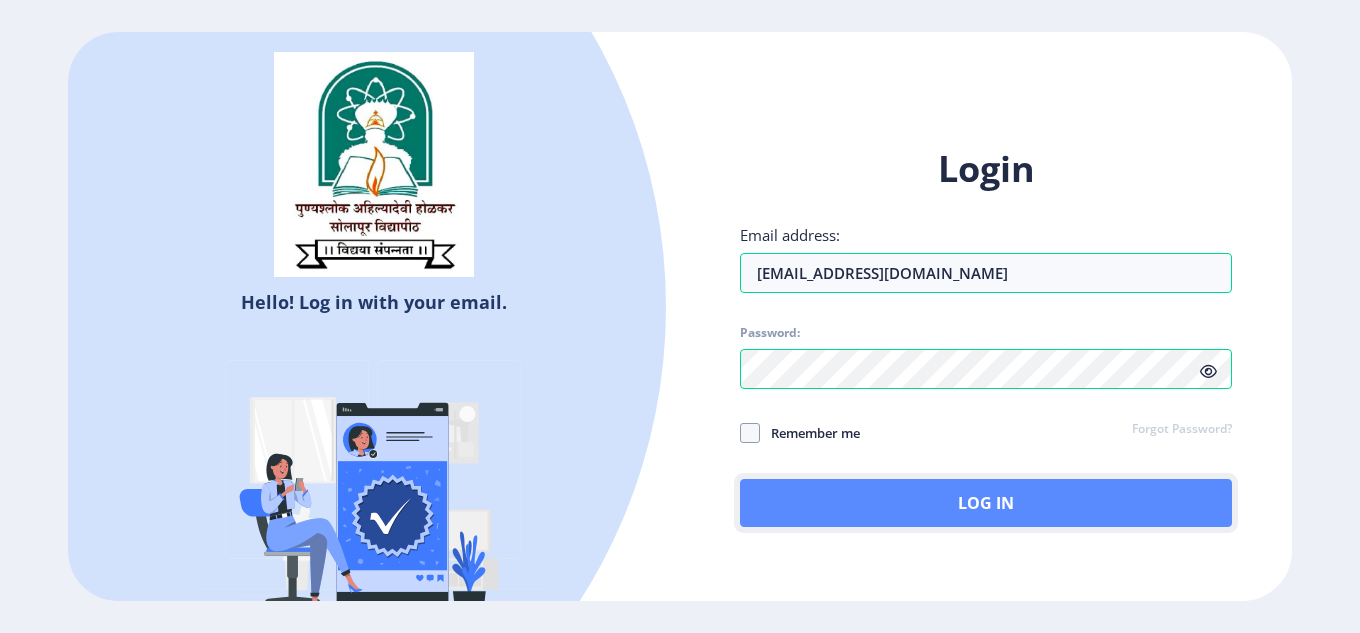 click on "Log In" 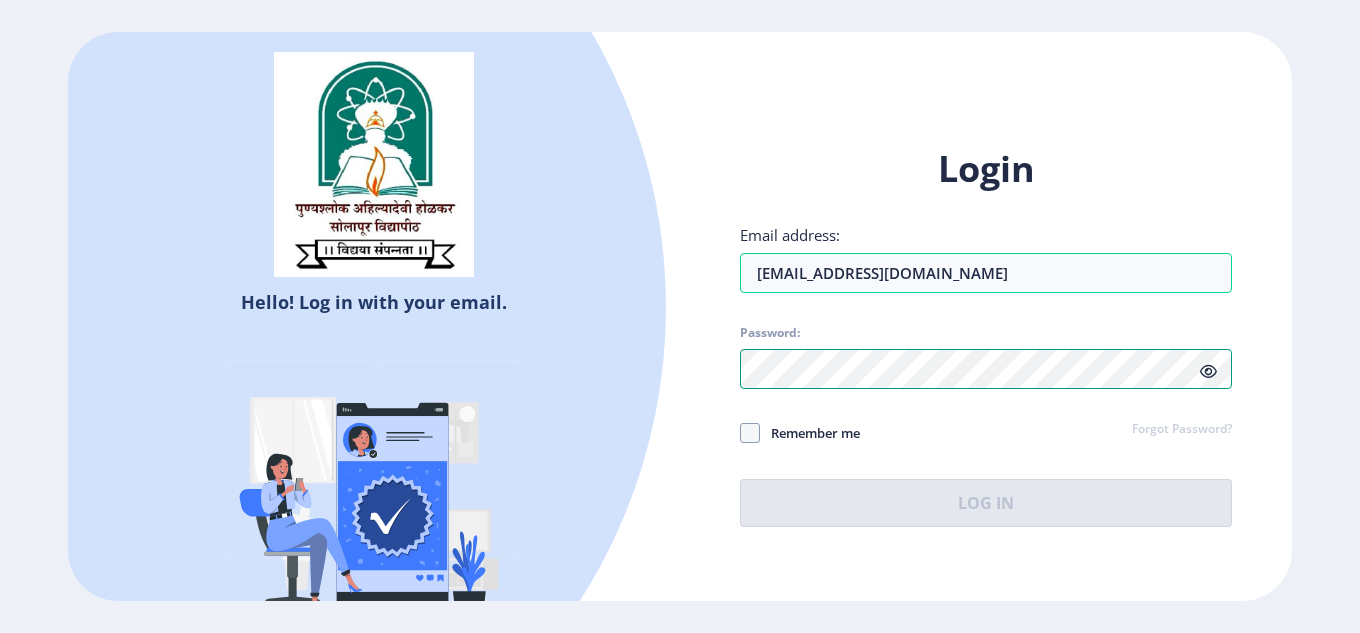 click on "Login Email address: [EMAIL_ADDRESS][DOMAIN_NAME] Password: Remember me Forgot Password?  Log In   Don't have an account?  Register" 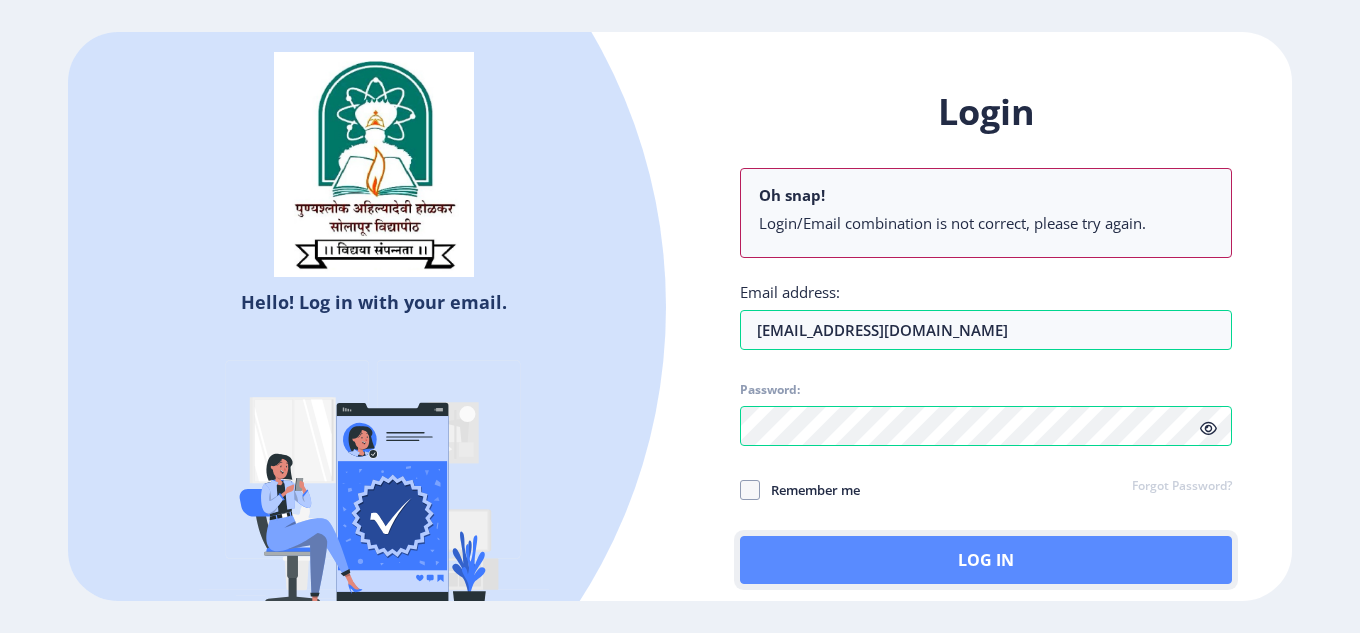 click on "Log In" 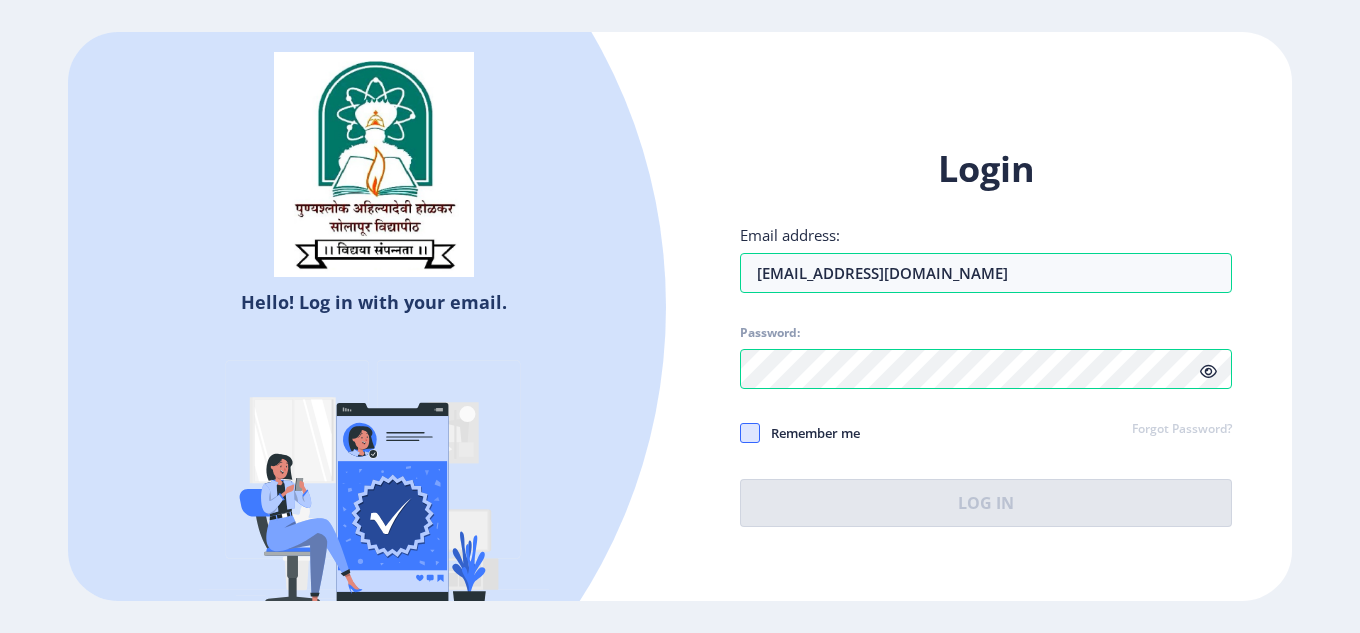 click 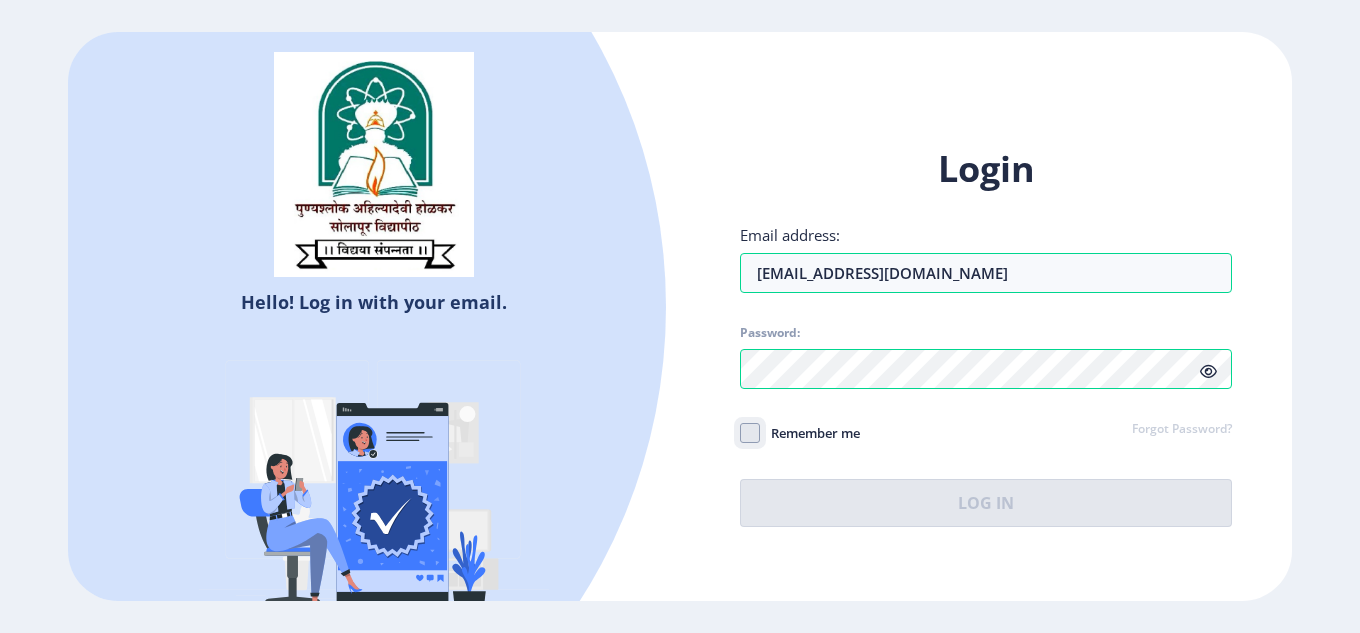 click on "Remember me" 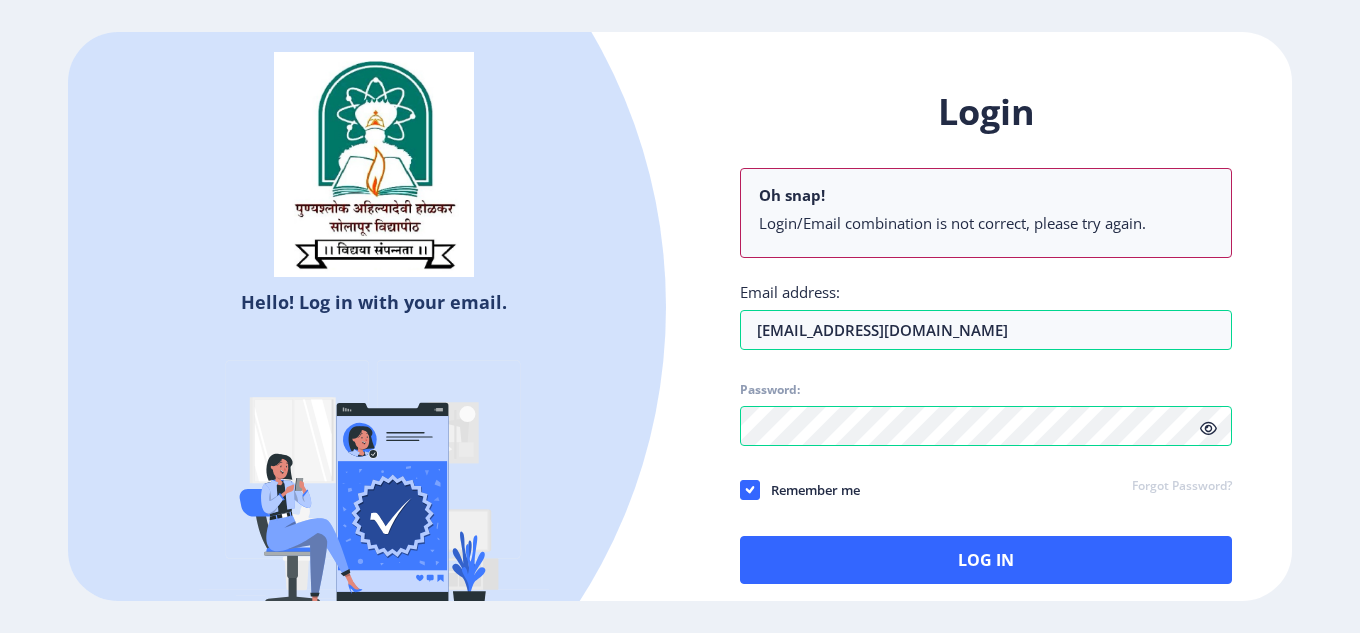 click on "Forgot Password?" 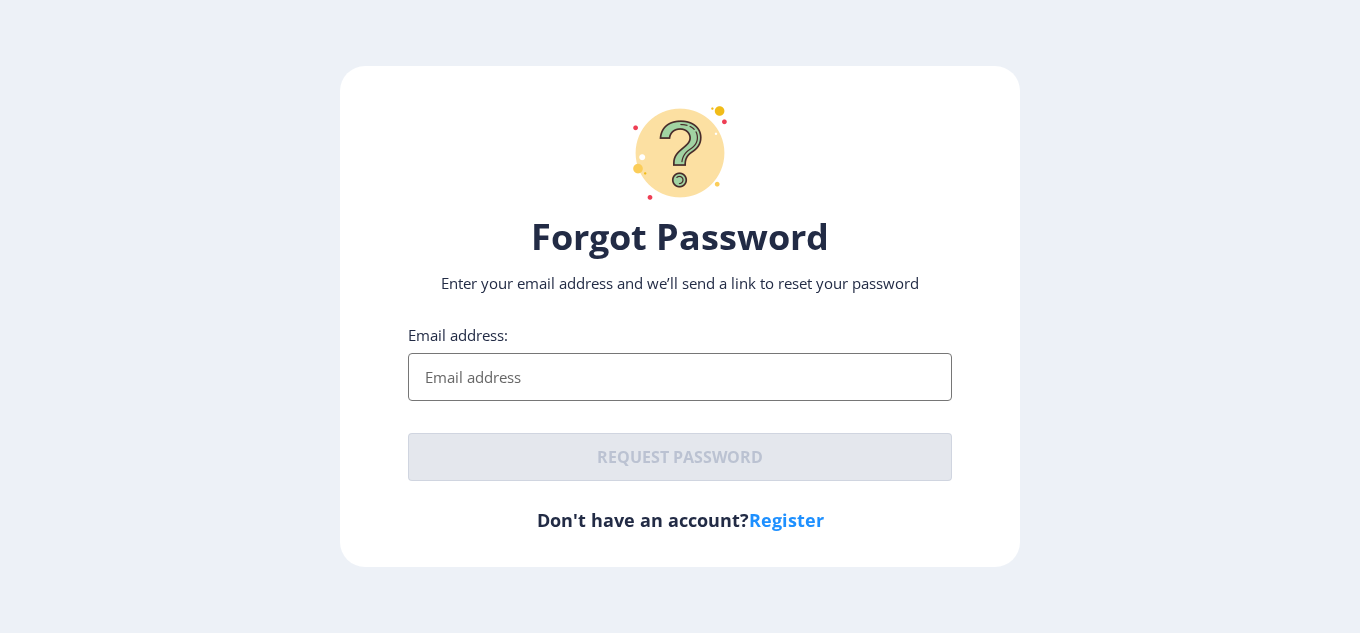 click on "Email address:" at bounding box center (680, 377) 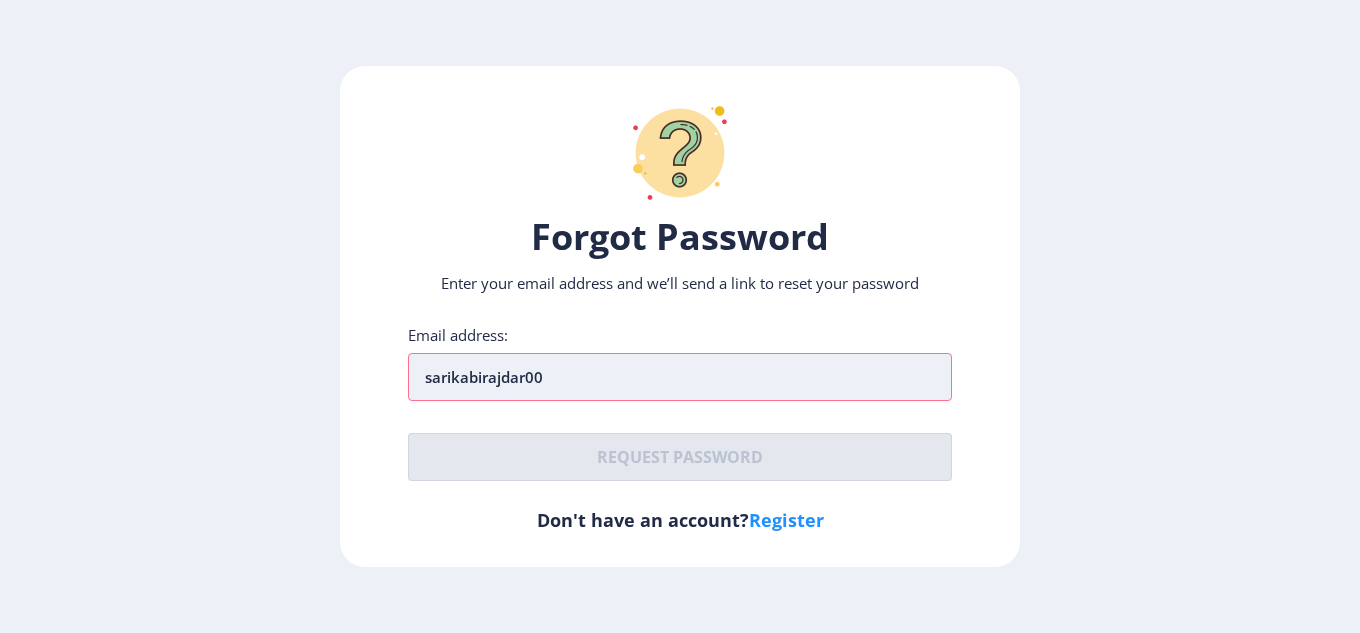 type on "[EMAIL_ADDRESS][DOMAIN_NAME]" 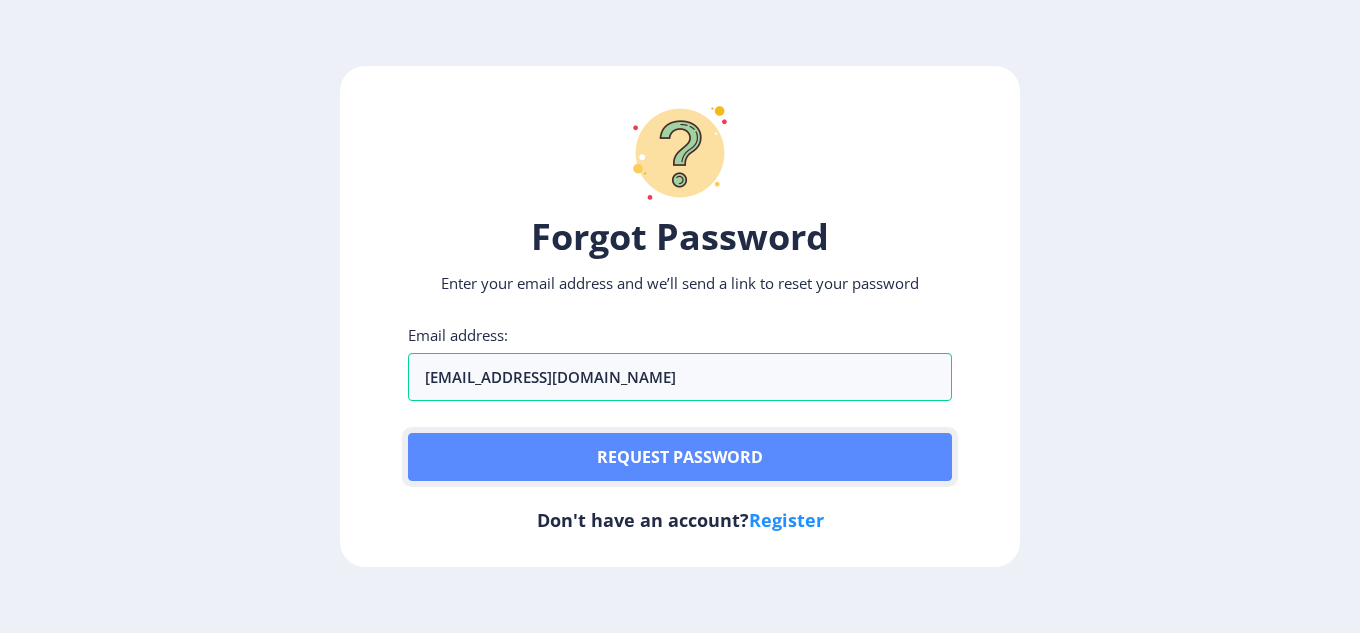 click on "Request password" 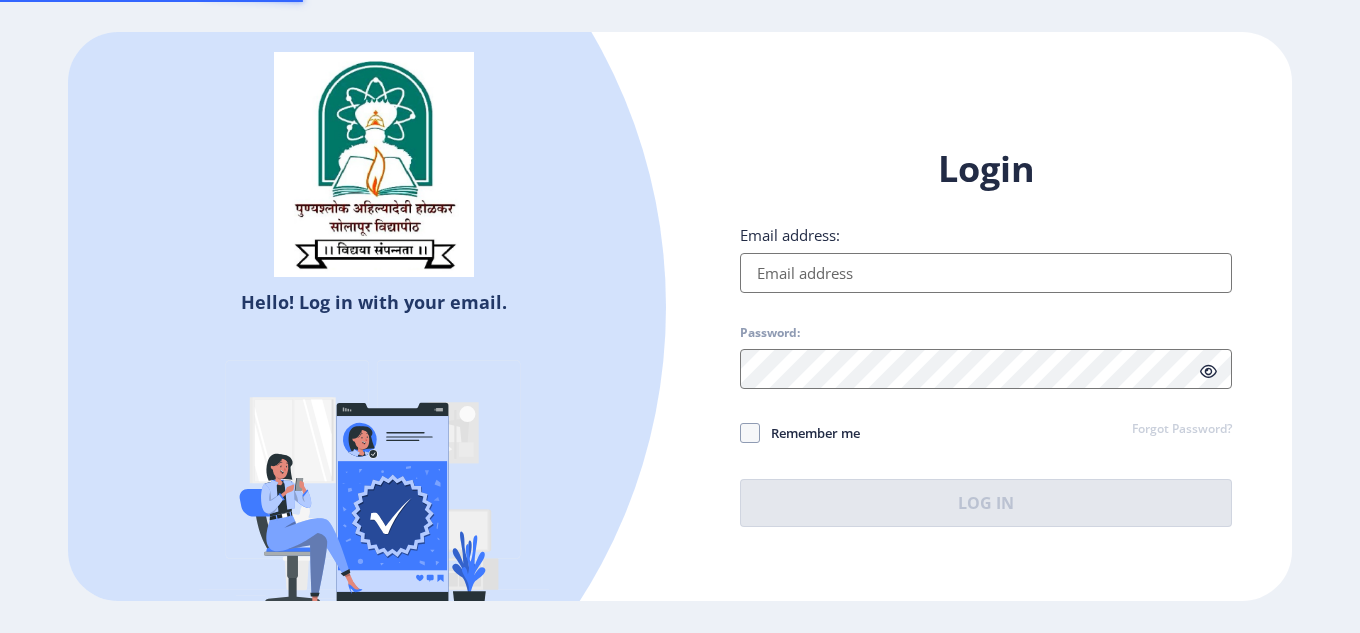 type on "[EMAIL_ADDRESS][DOMAIN_NAME]" 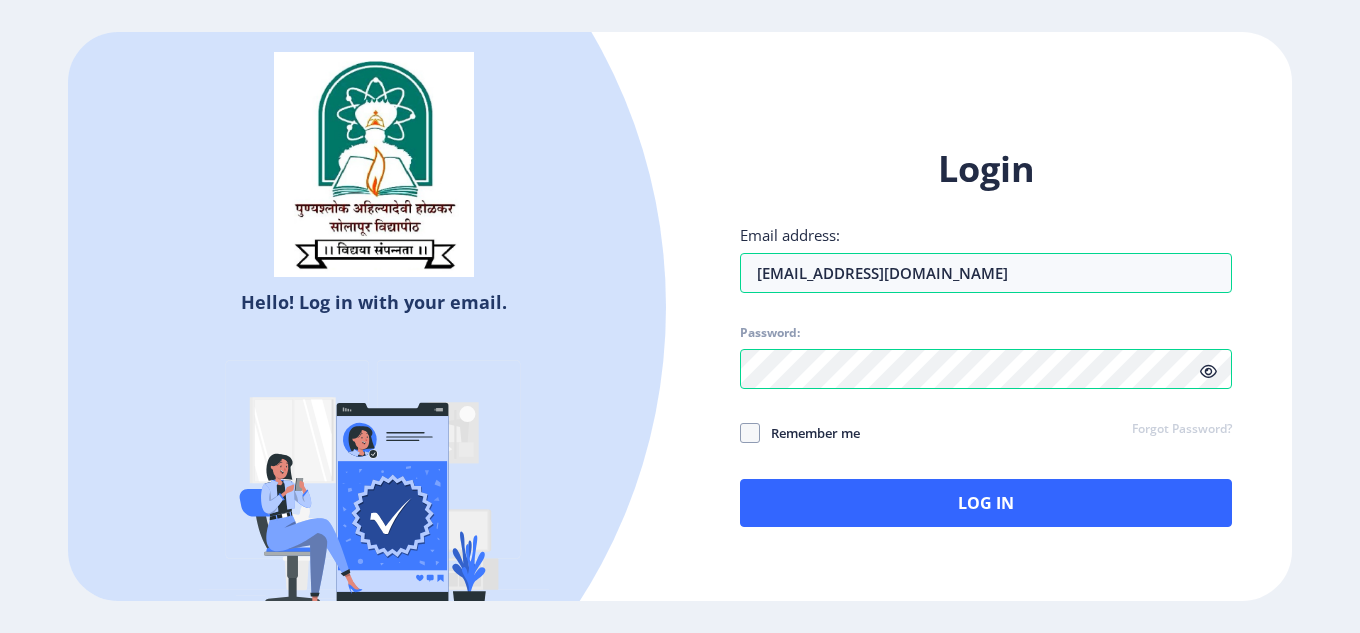 click 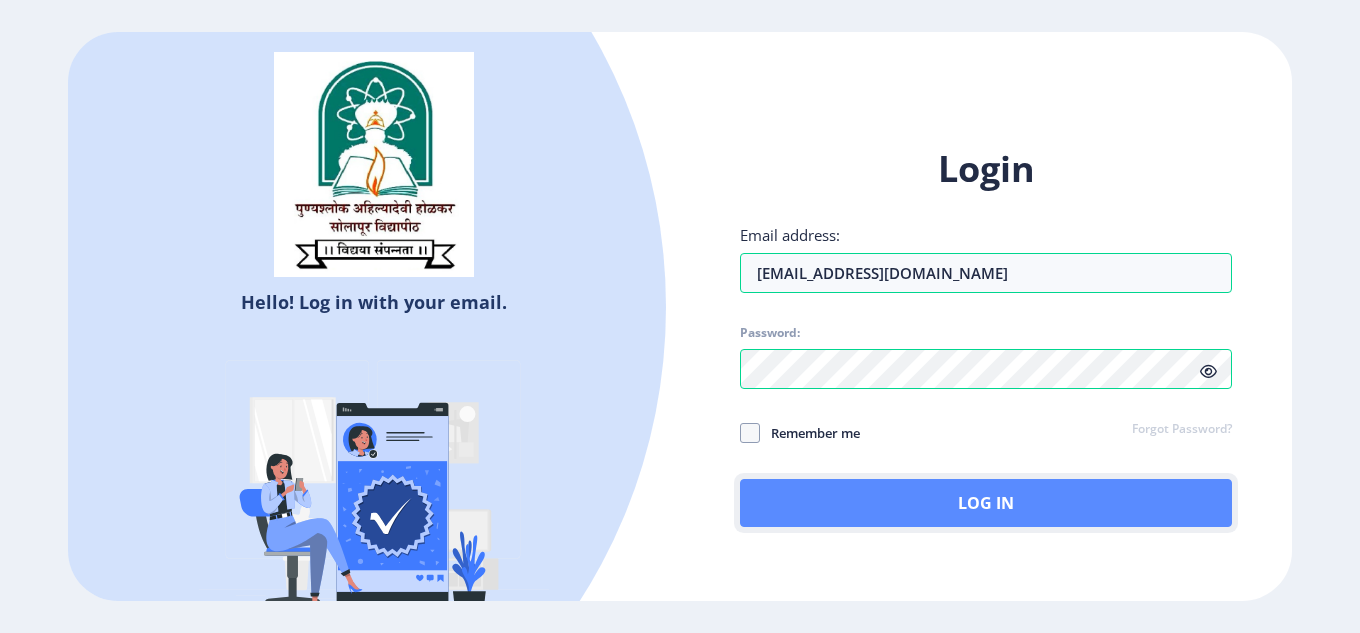 click on "Log In" 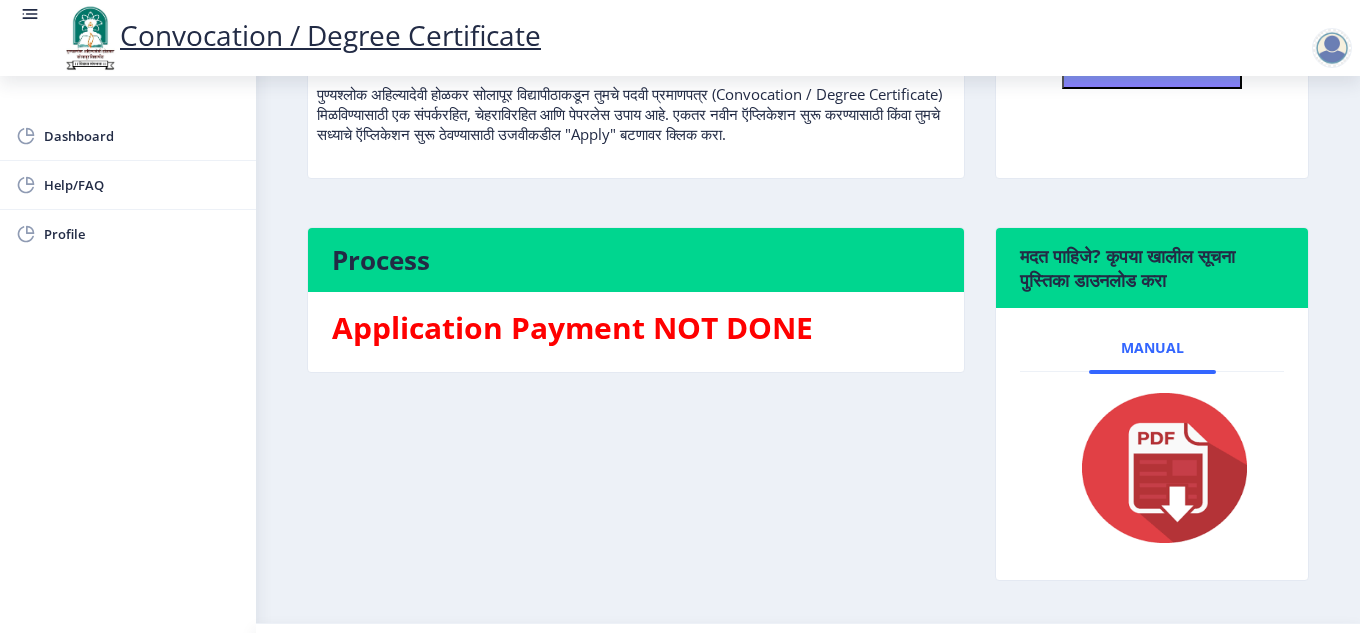 scroll, scrollTop: 300, scrollLeft: 0, axis: vertical 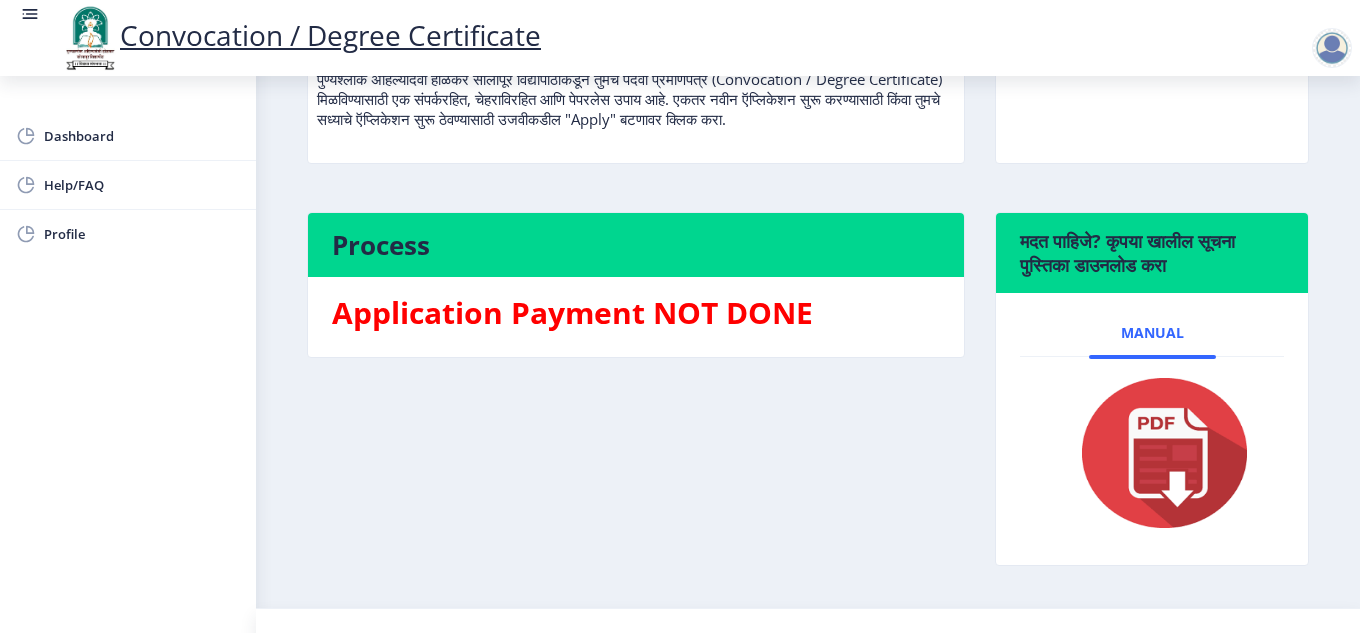 click 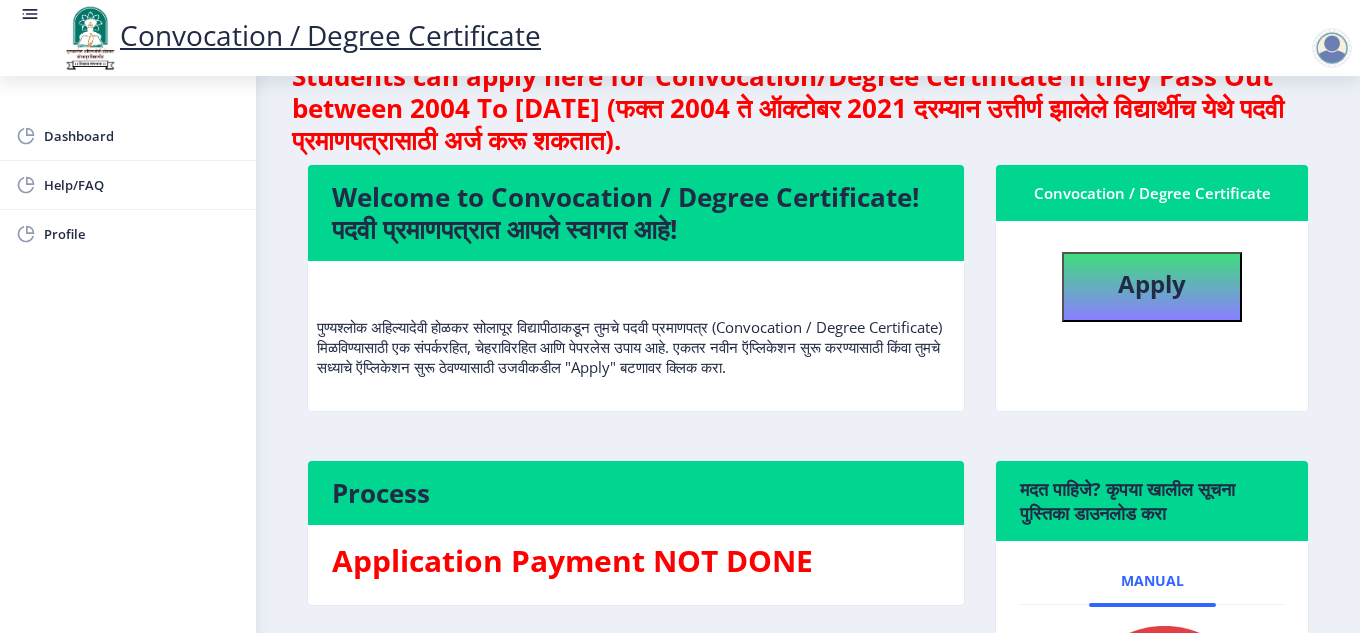 scroll, scrollTop: 0, scrollLeft: 0, axis: both 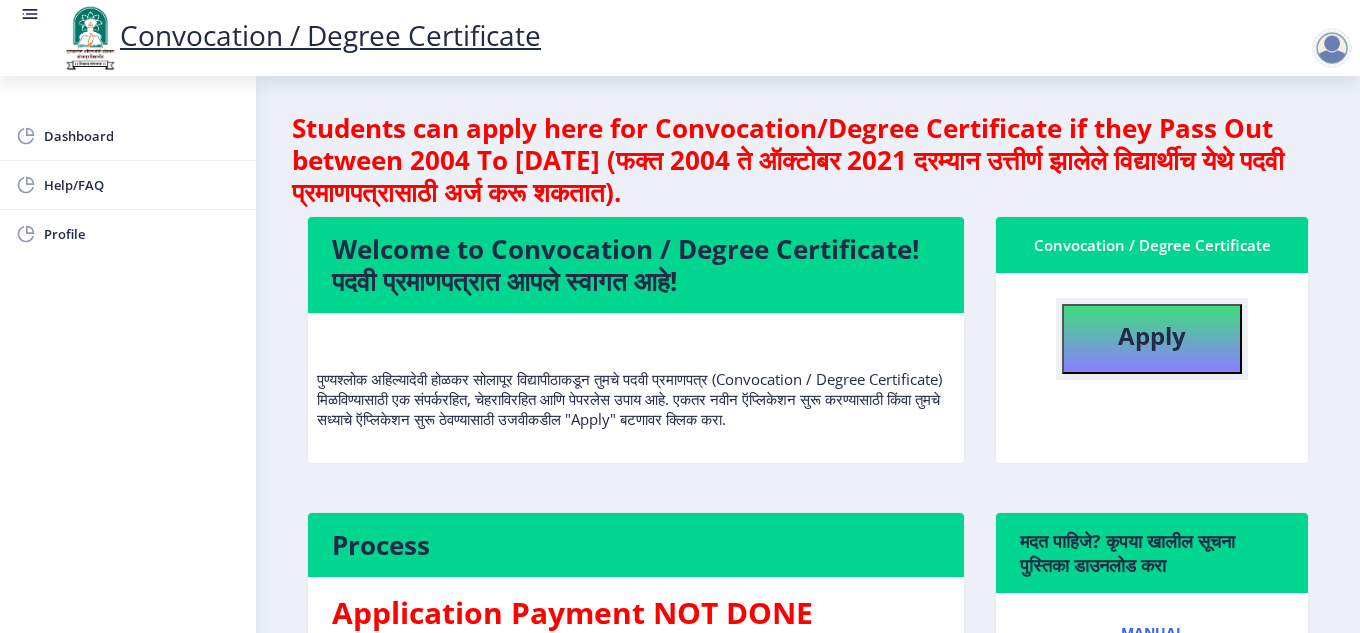 click on "Apply" 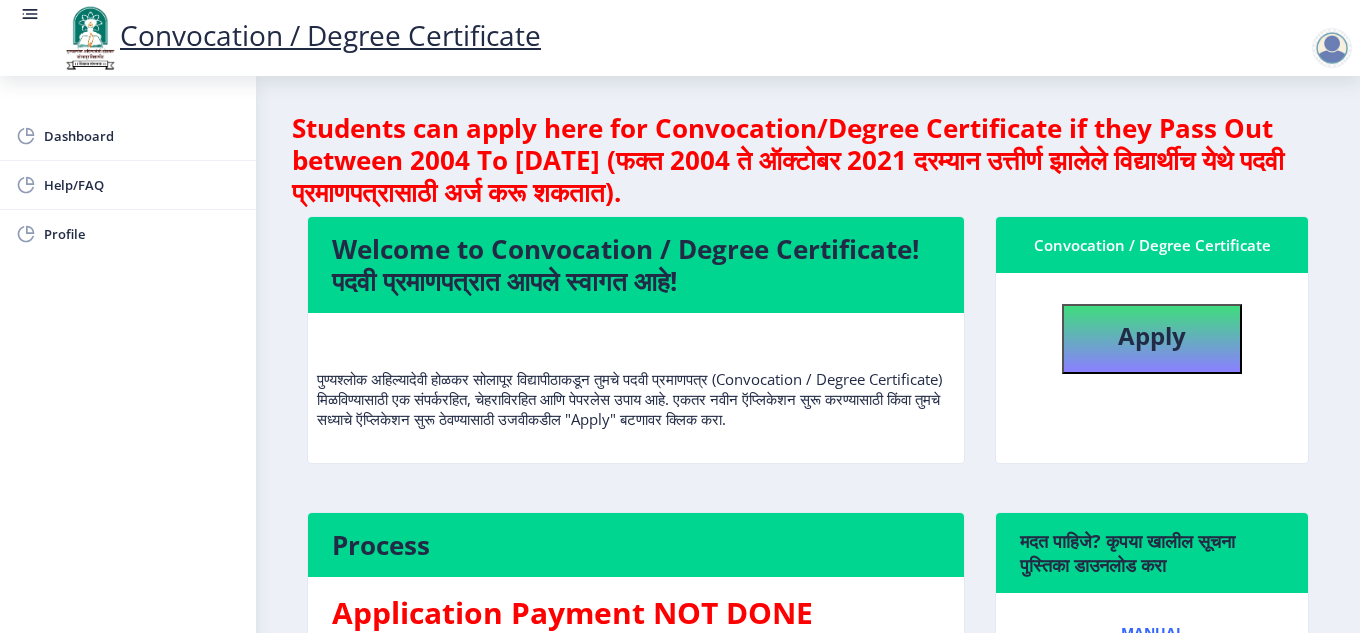 select 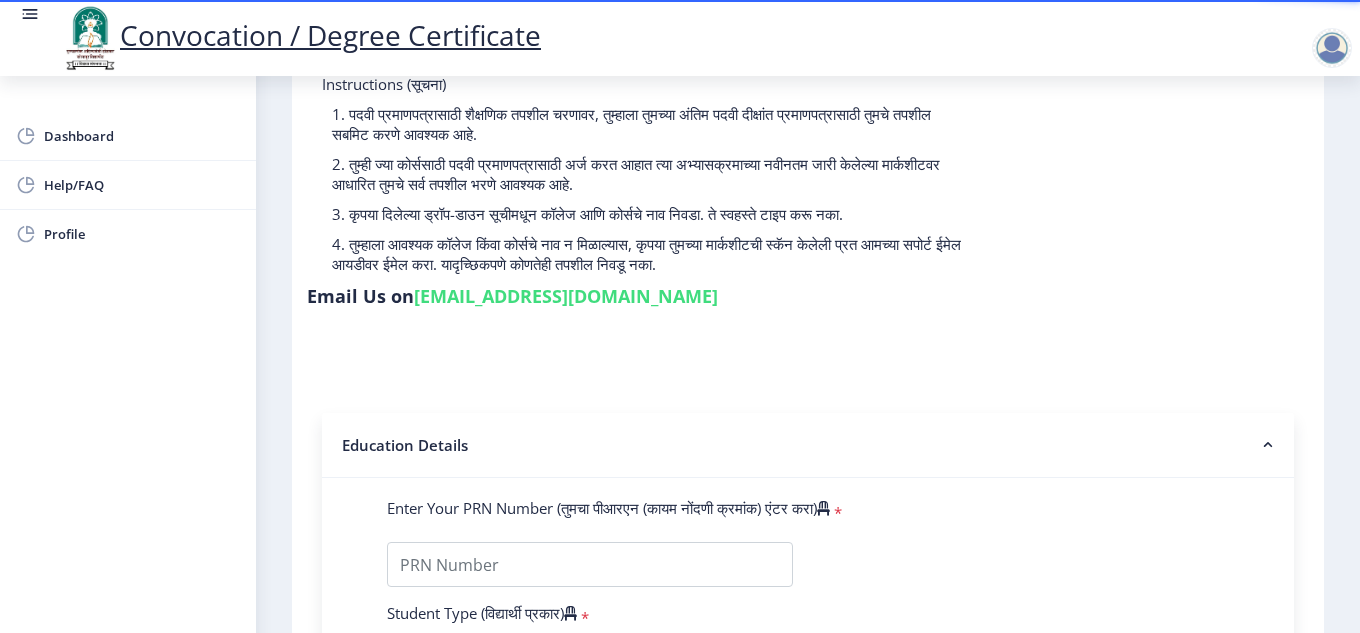 scroll, scrollTop: 300, scrollLeft: 0, axis: vertical 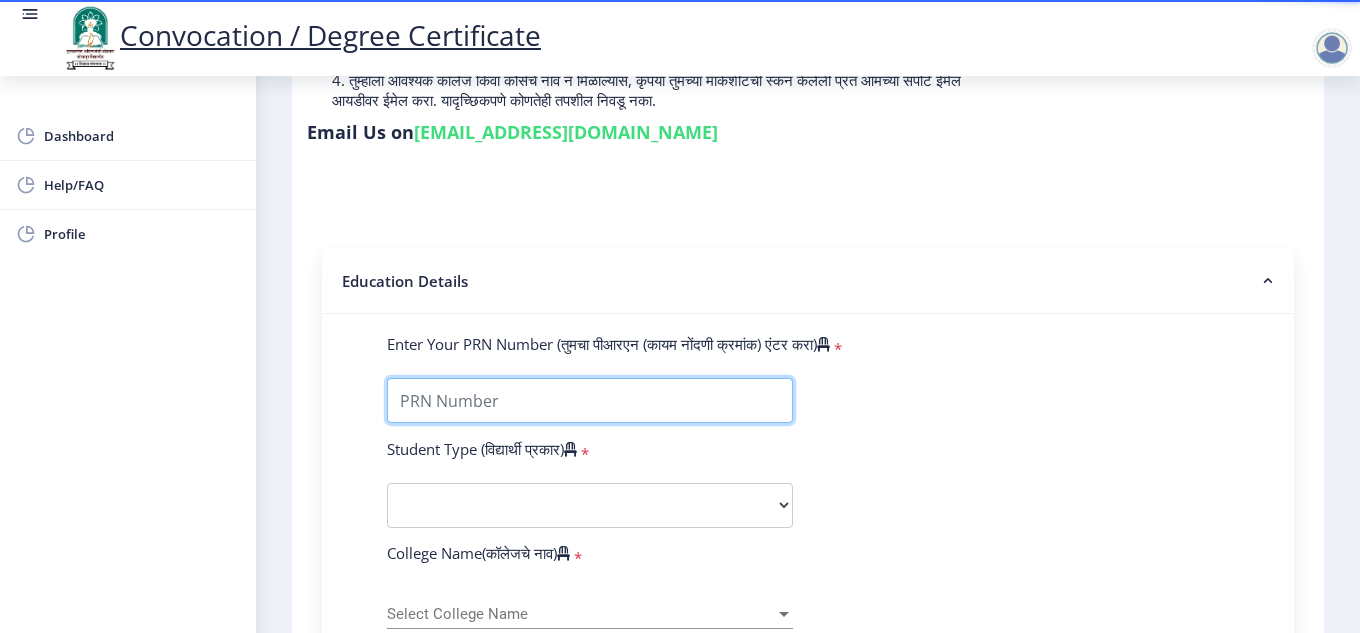 click on "Enter Your PRN Number (तुमचा पीआरएन (कायम नोंदणी क्रमांक) एंटर करा)" at bounding box center [590, 400] 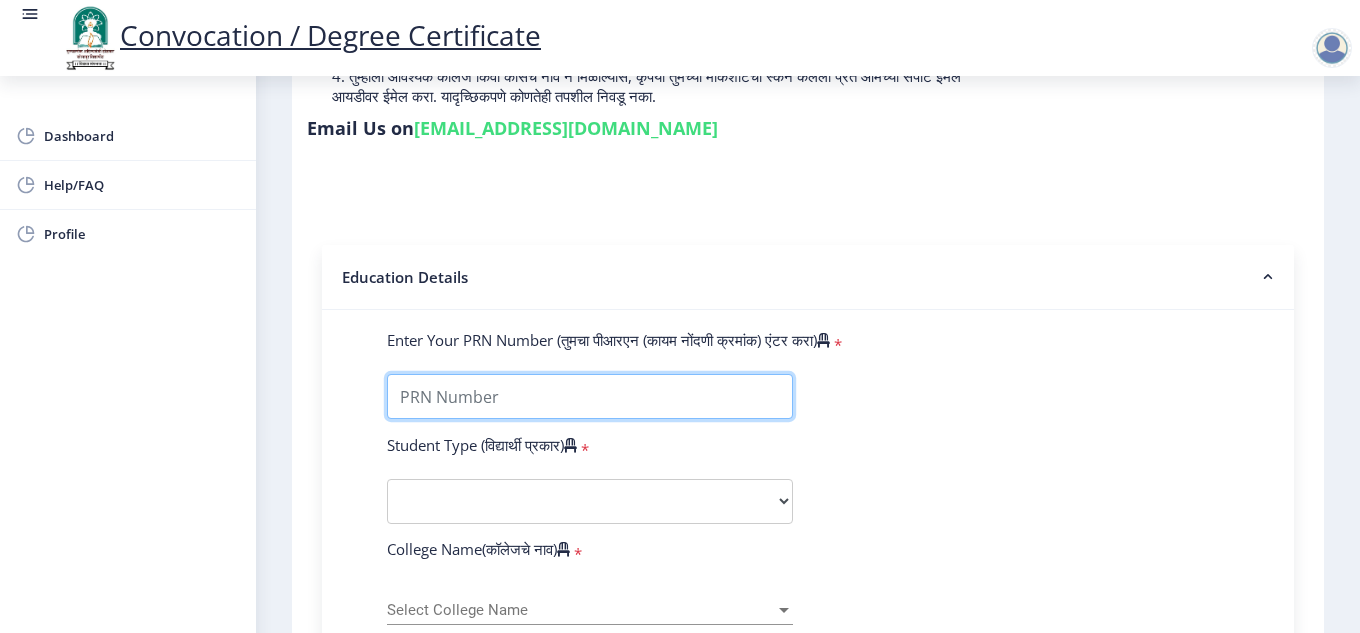 scroll, scrollTop: 300, scrollLeft: 0, axis: vertical 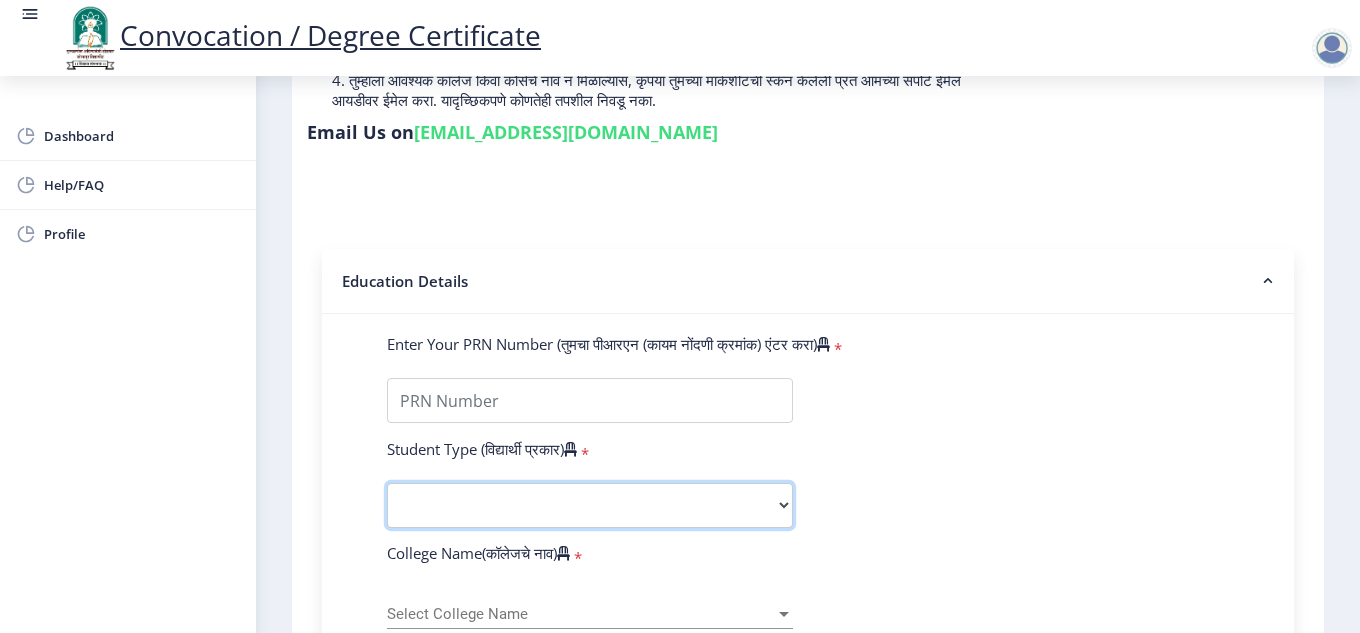 click on "Select Student Type Regular External" at bounding box center [590, 505] 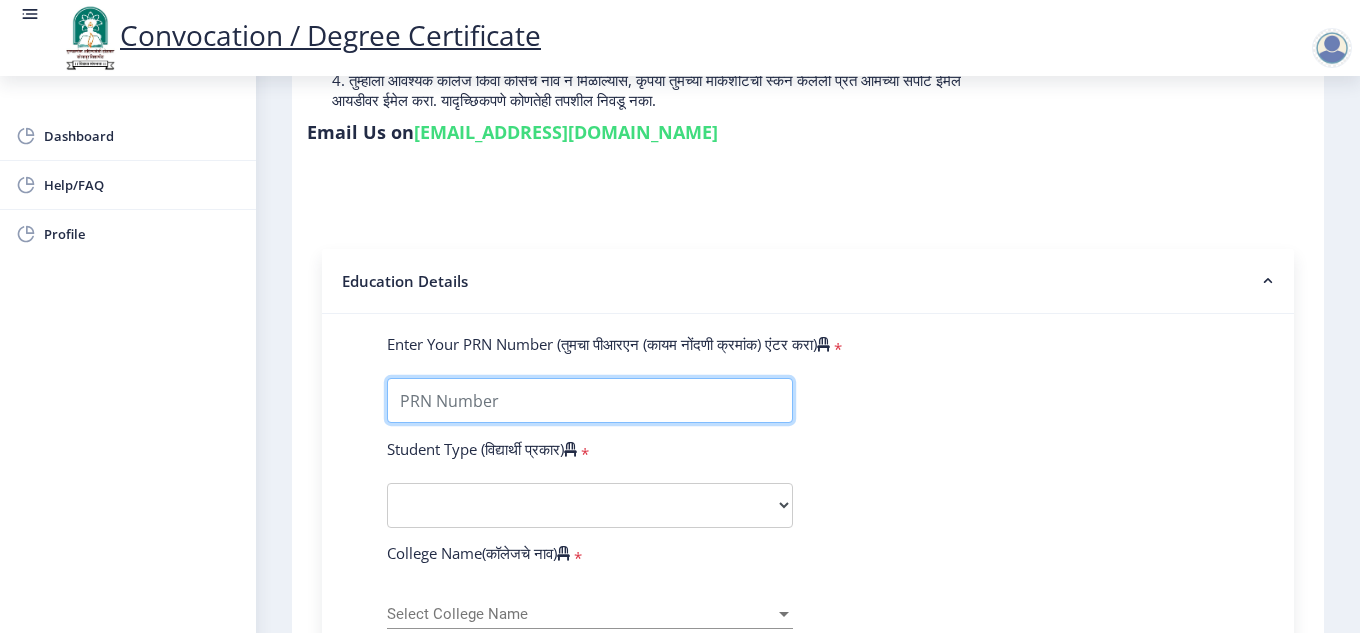 click on "Enter Your PRN Number (तुमचा पीआरएन (कायम नोंदणी क्रमांक) एंटर करा)" at bounding box center (590, 400) 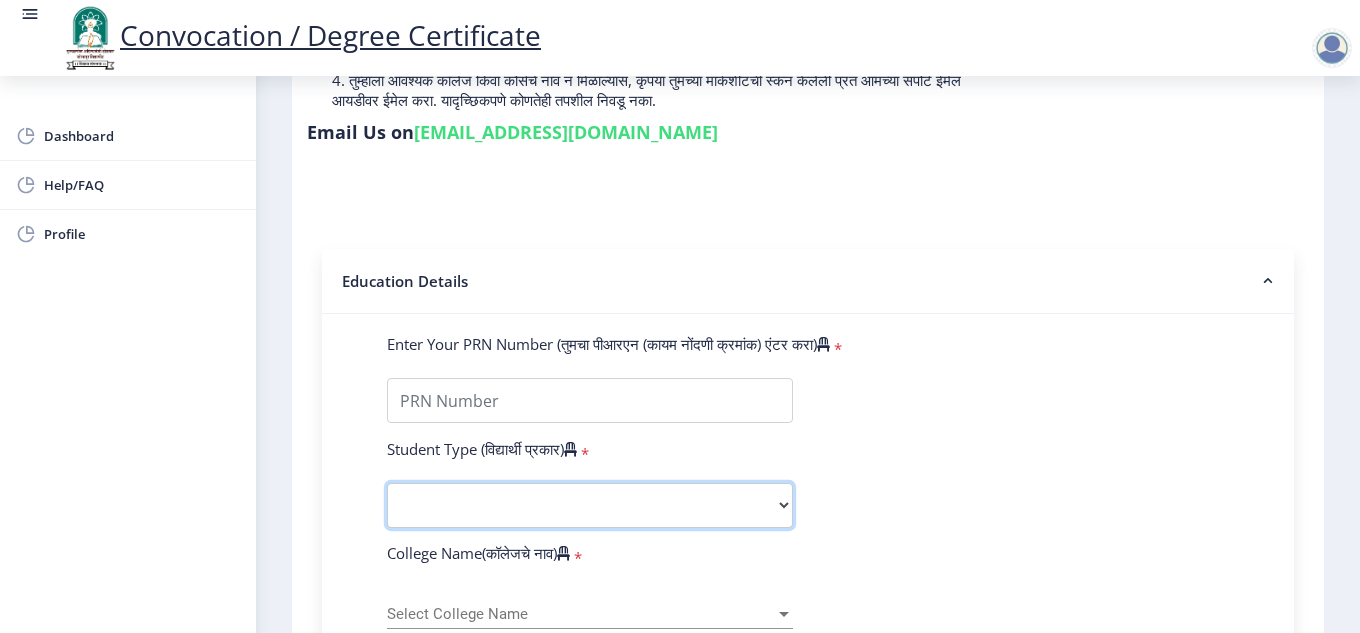 click on "Select Student Type Regular External" at bounding box center (590, 505) 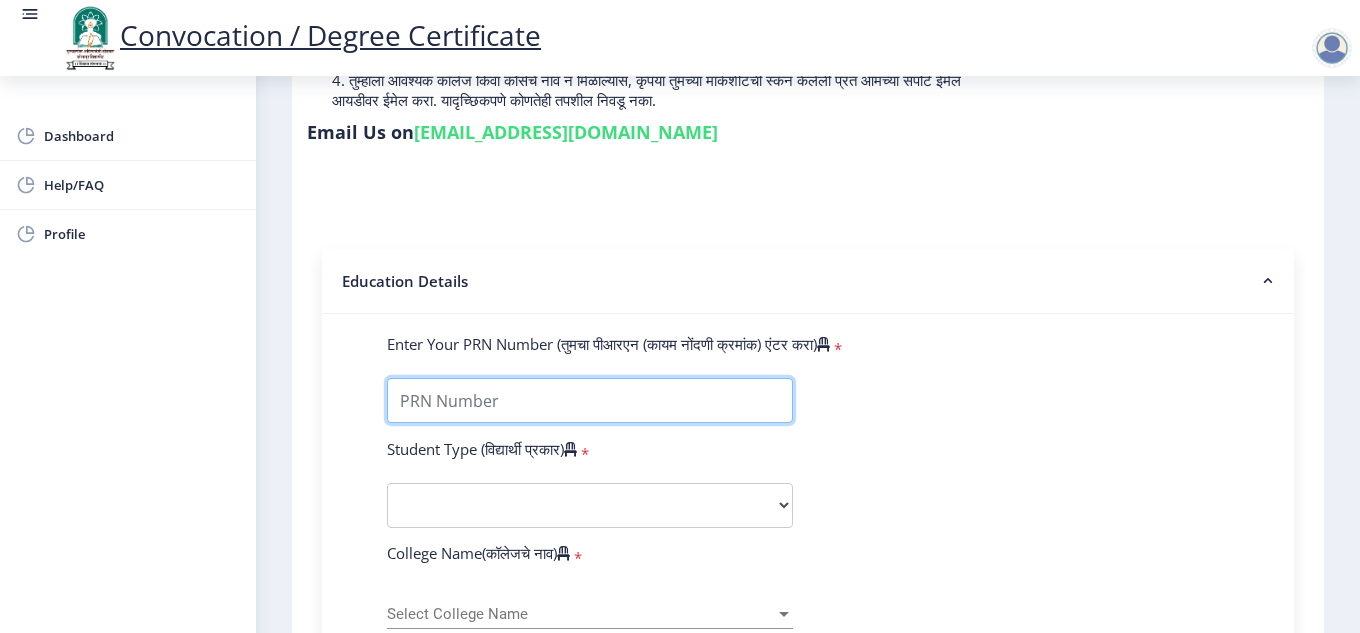 click on "Enter Your PRN Number (तुमचा पीआरएन (कायम नोंदणी क्रमांक) एंटर करा)" at bounding box center [590, 400] 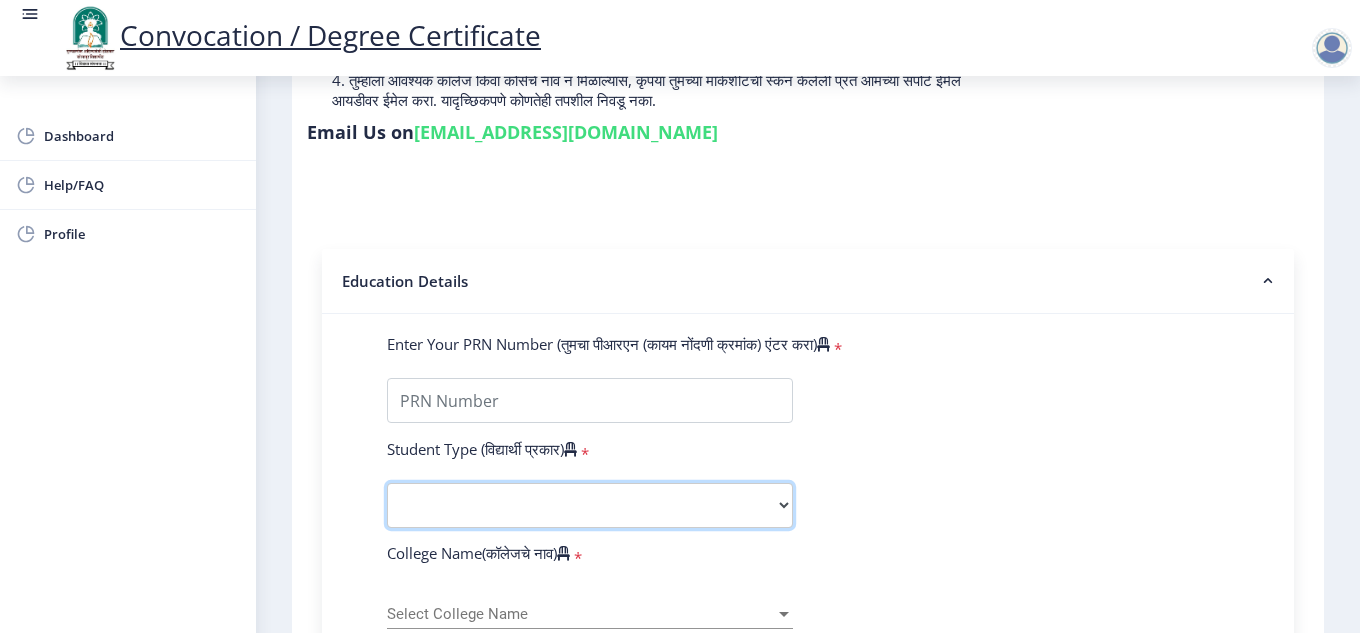 click on "Select Student Type Regular External" at bounding box center (590, 505) 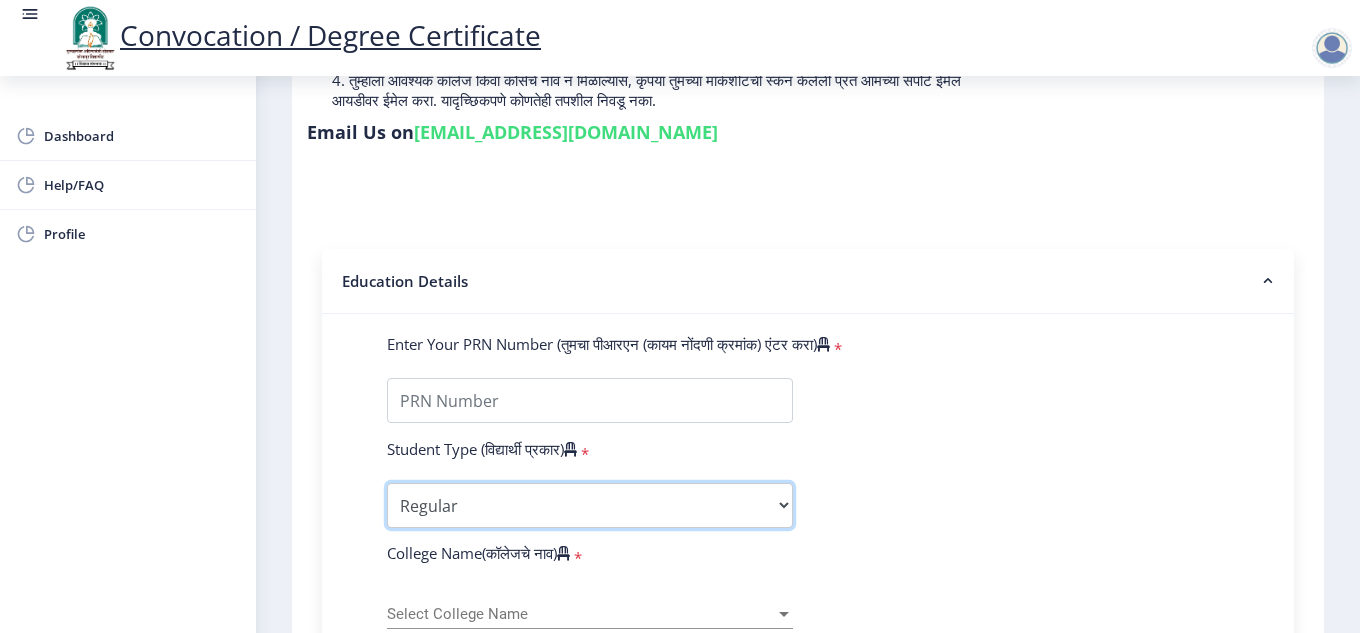 click on "Select Student Type Regular External" at bounding box center (590, 505) 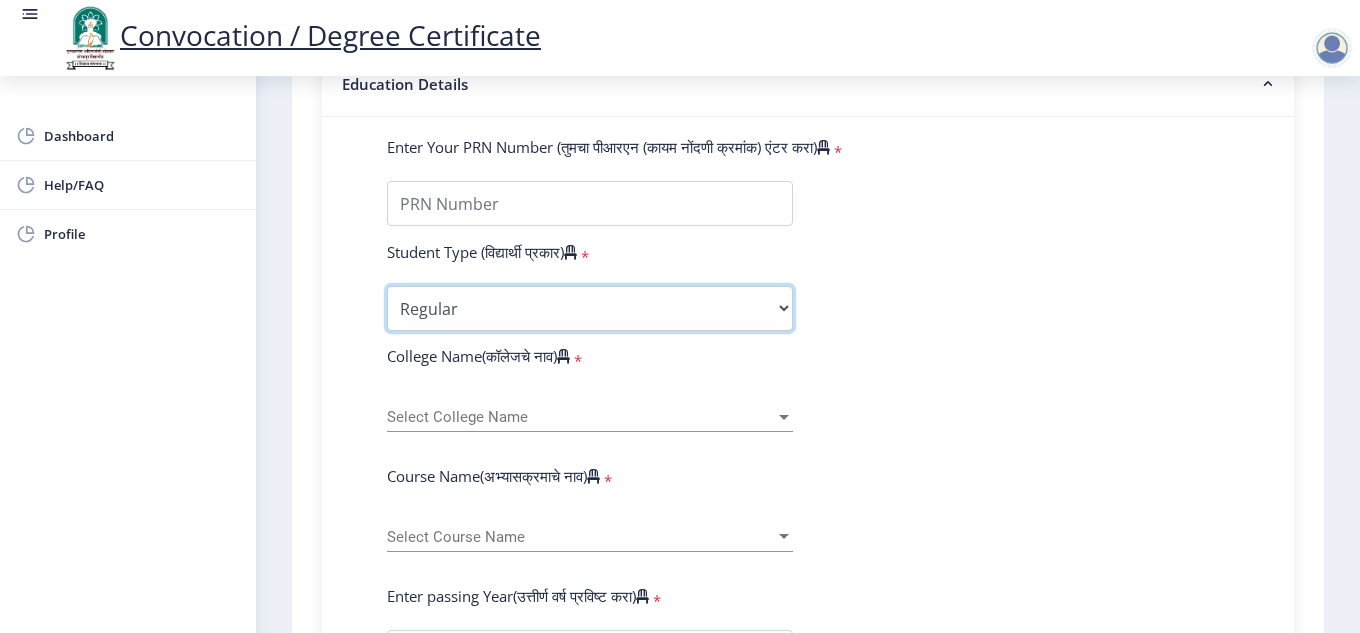 scroll, scrollTop: 500, scrollLeft: 0, axis: vertical 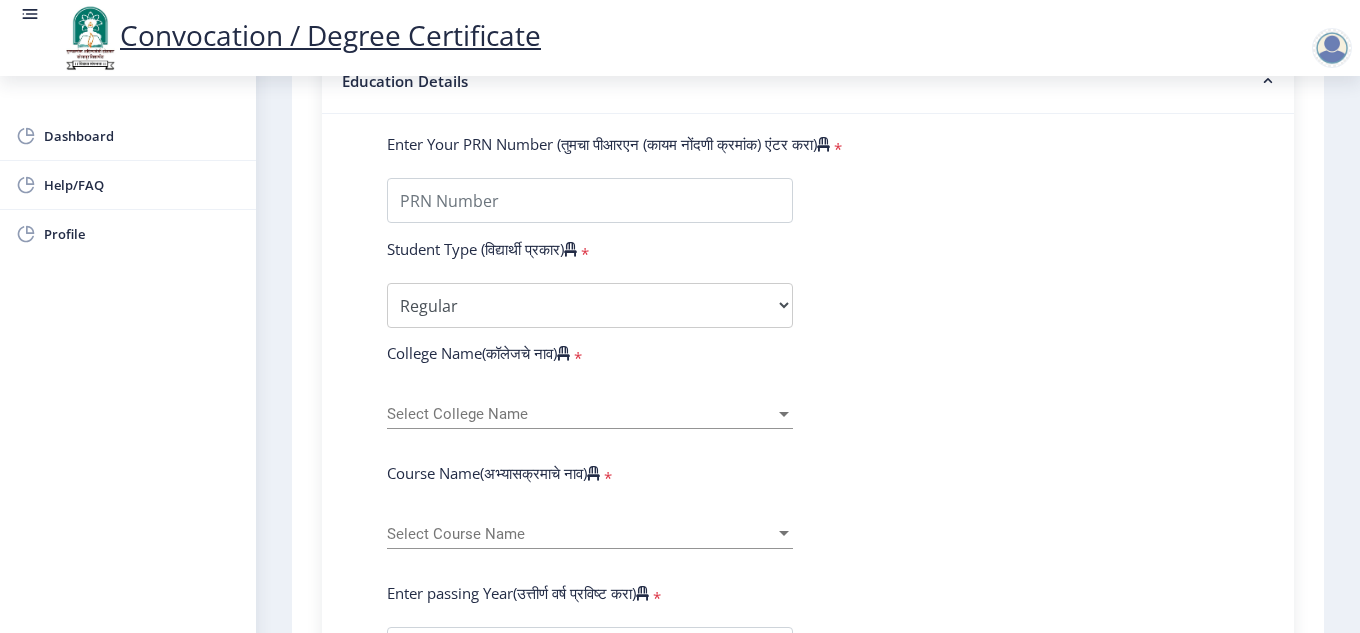 click on "Select College Name" at bounding box center (581, 414) 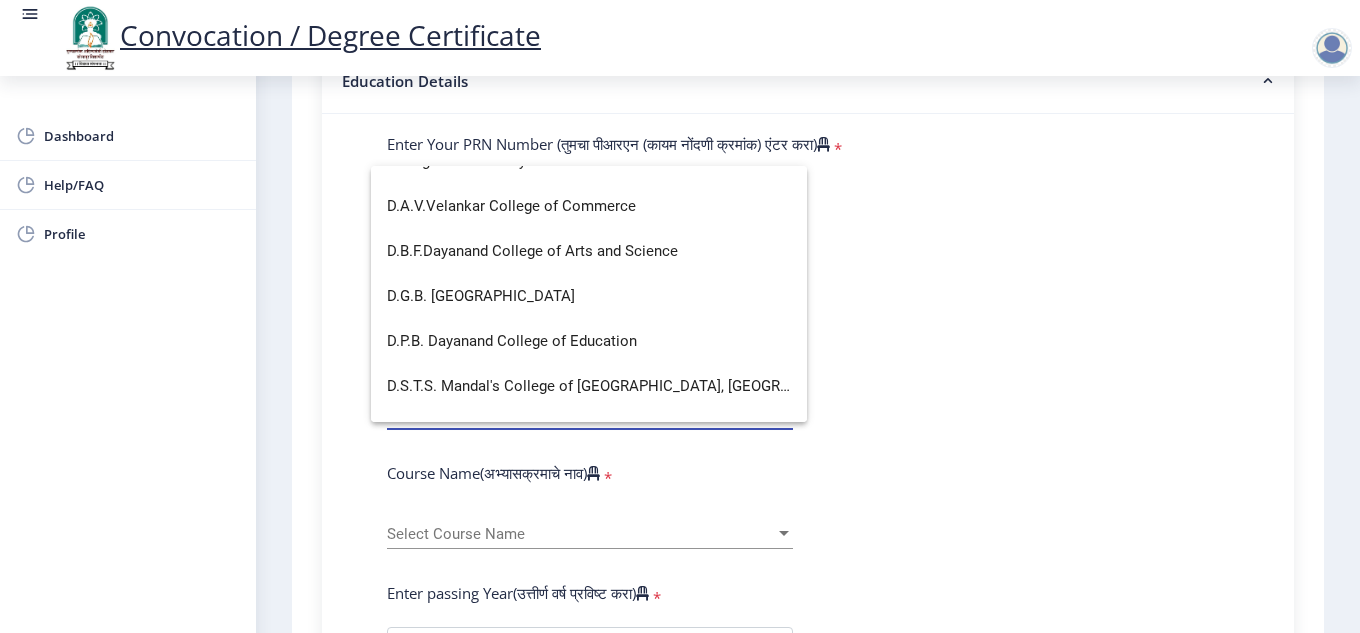 scroll, scrollTop: 1000, scrollLeft: 0, axis: vertical 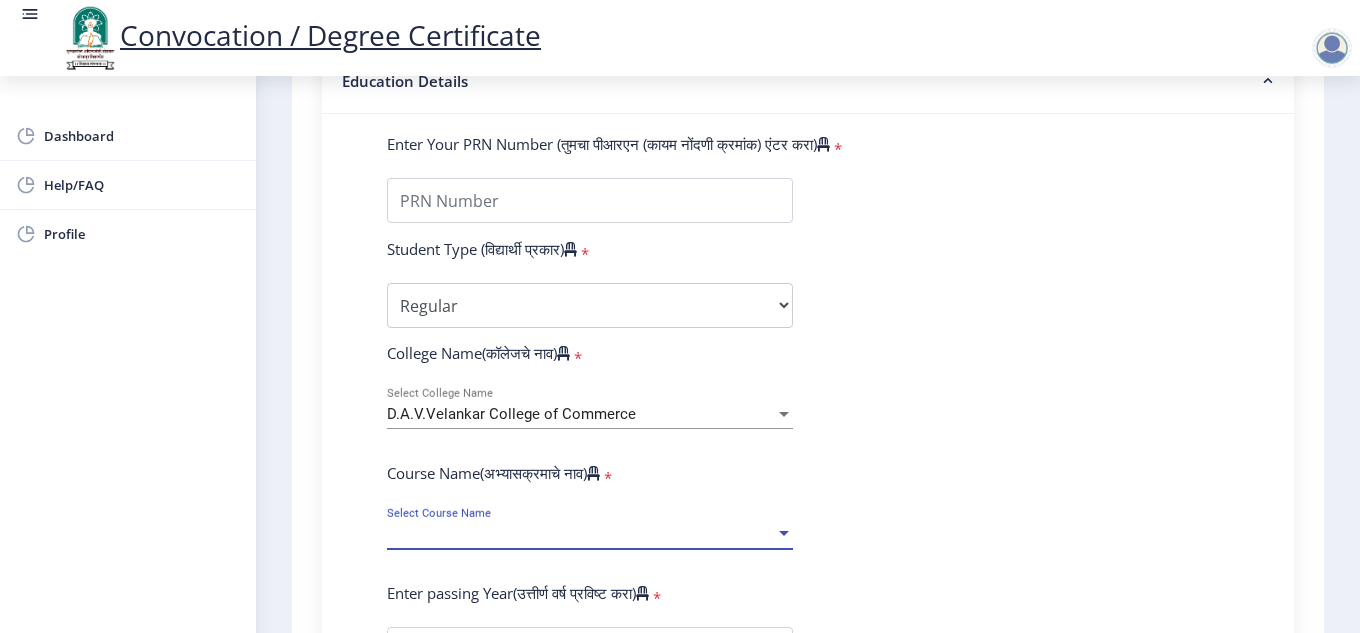 click on "Select Course Name" at bounding box center (581, 534) 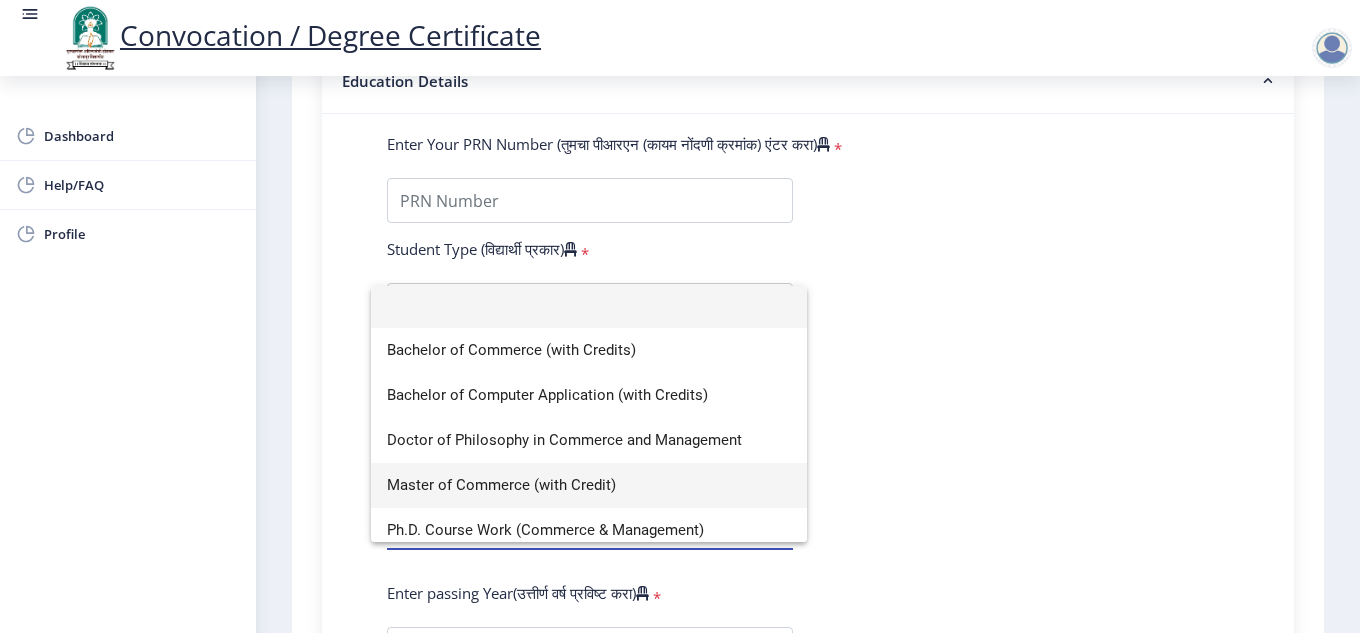 scroll, scrollTop: 0, scrollLeft: 0, axis: both 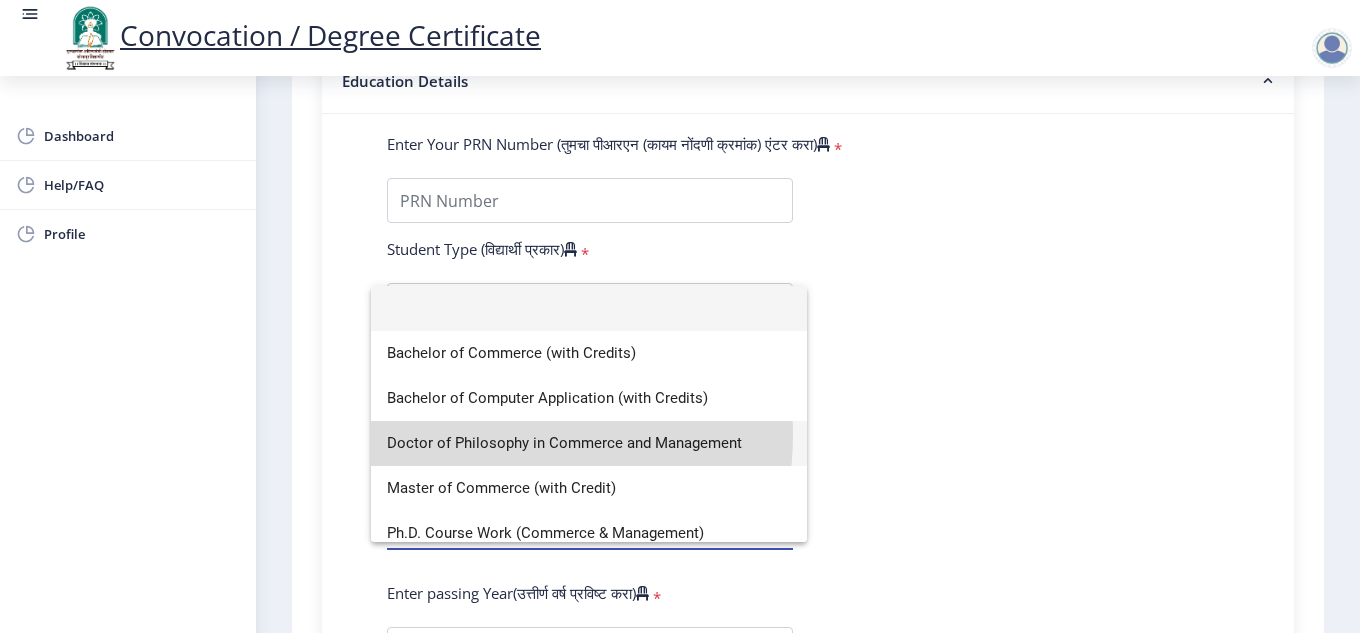 click on "Doctor of Philosophy in Commerce and Management" at bounding box center (589, 443) 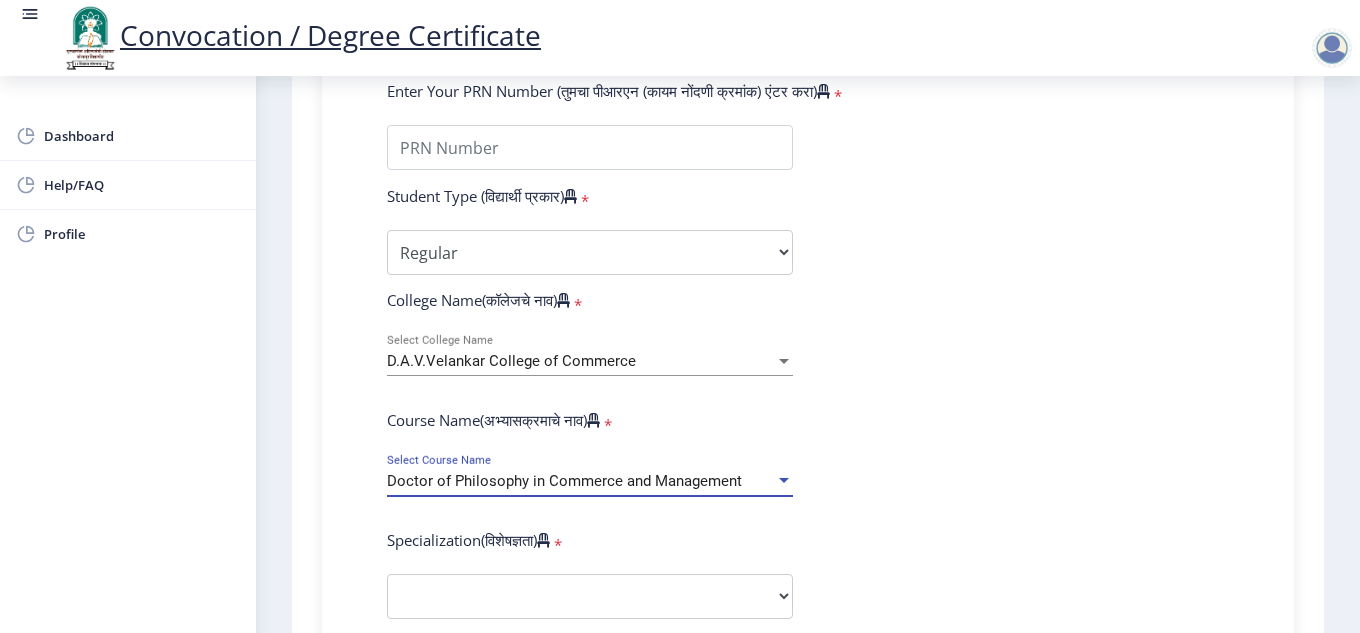 scroll, scrollTop: 700, scrollLeft: 0, axis: vertical 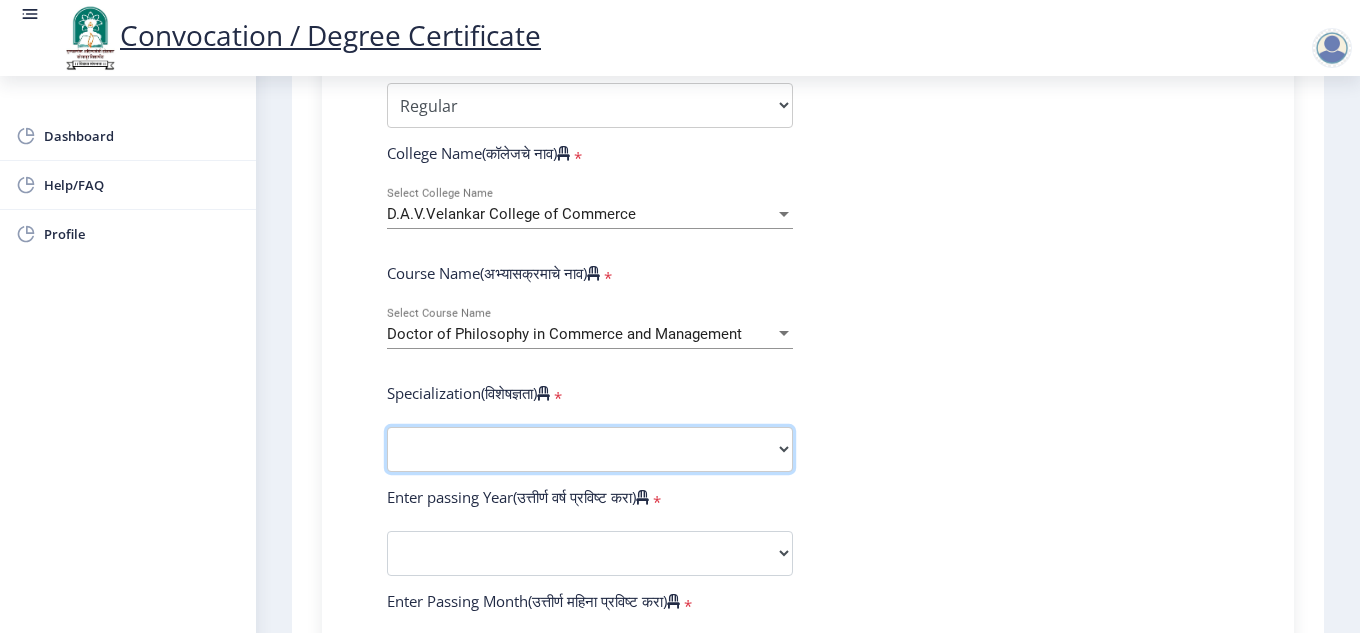 click on "Specialization English Ancient Indian History Culture & Archaeology Hindi Marathi Economics History Political Science Applied Geology Computer Science & Engineering Geology Mechanical Engineering Sociology Statistics Zoology Commerce Botany Mass Communication Social Work Law Education Geography Chemistry Electronics Physics Biotechnology Other" at bounding box center [590, 449] 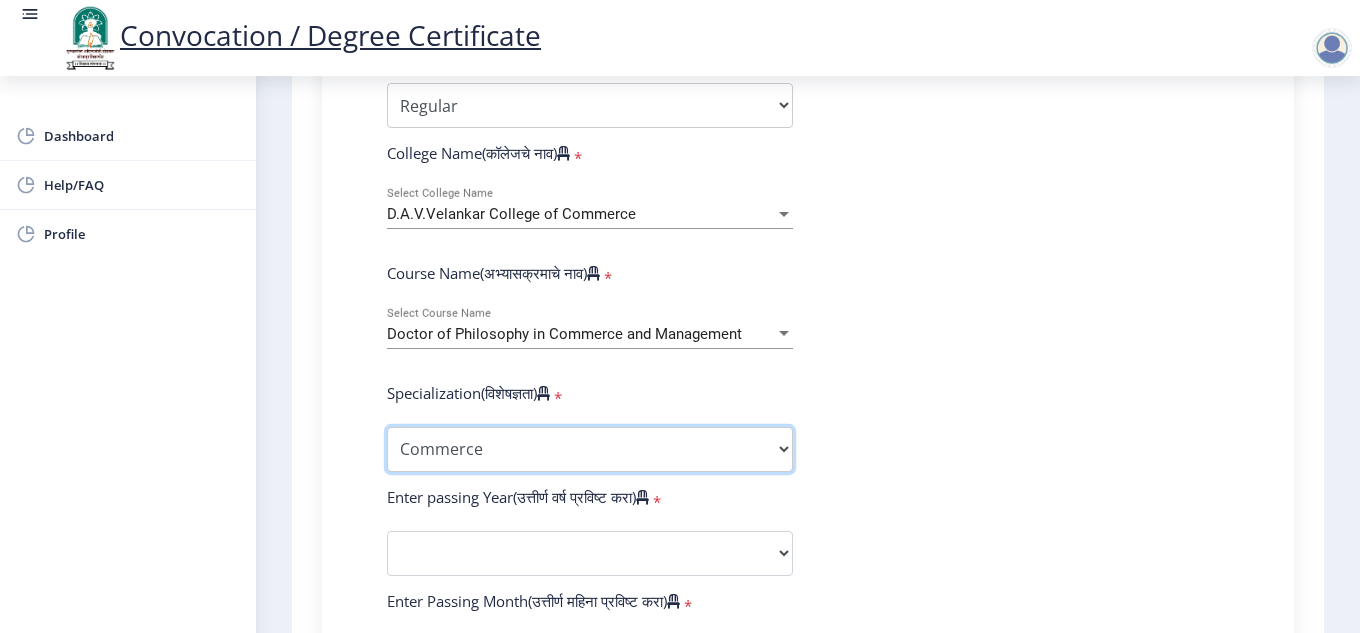 click on "Specialization English Ancient Indian History Culture & Archaeology Hindi Marathi Economics History Political Science Applied Geology Computer Science & Engineering Geology Mechanical Engineering Sociology Statistics Zoology Commerce Botany Mass Communication Social Work Law Education Geography Chemistry Electronics Physics Biotechnology Other" at bounding box center [590, 449] 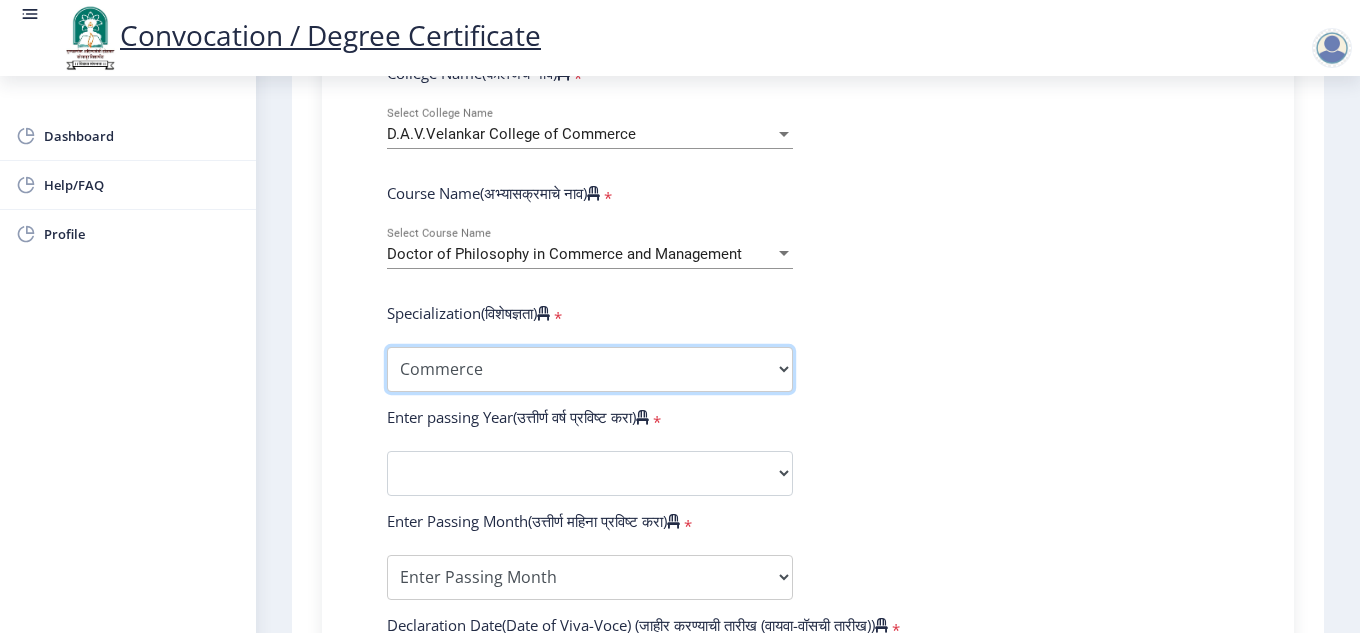 scroll, scrollTop: 900, scrollLeft: 0, axis: vertical 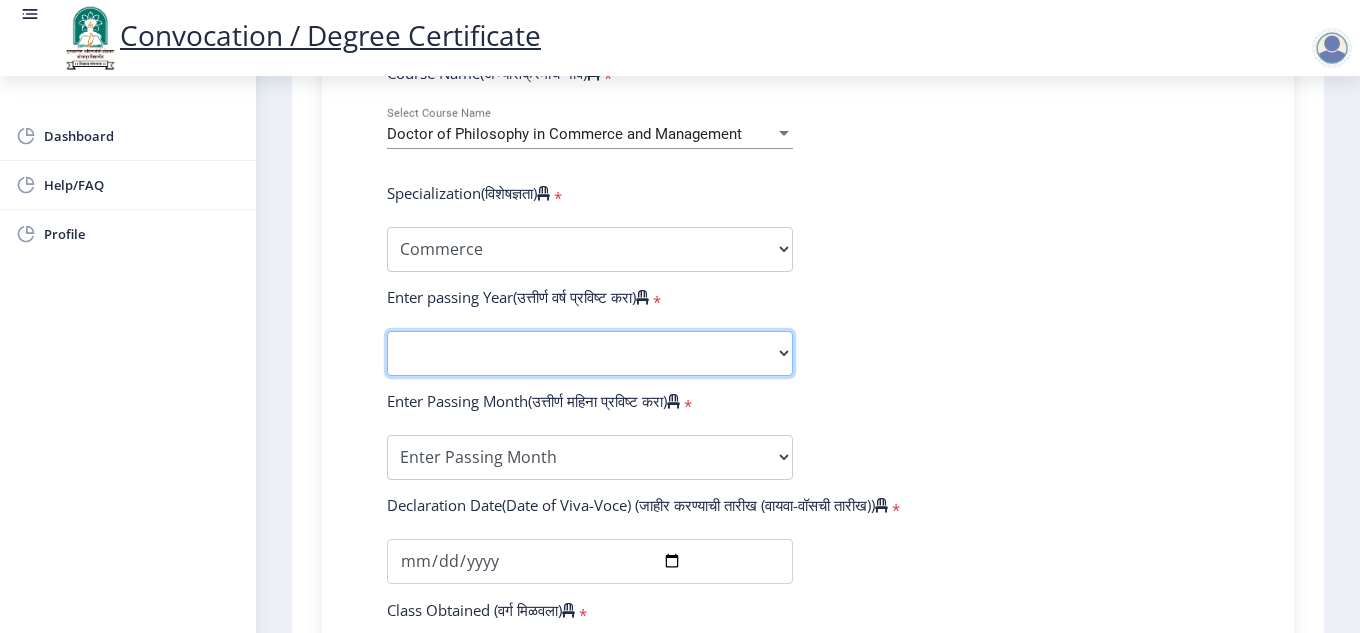 click on "2025   2024   2023   2022   2021   2020   2019   2018   2017   2016   2015   2014   2013   2012   2011   2010   2009   2008   2007   2006   2005   2004   2003   2002   2001   2000   1999   1998   1997   1996   1995   1994   1993   1992   1991   1990   1989   1988   1987   1986   1985   1984   1983   1982   1981   1980   1979   1978   1977   1976" 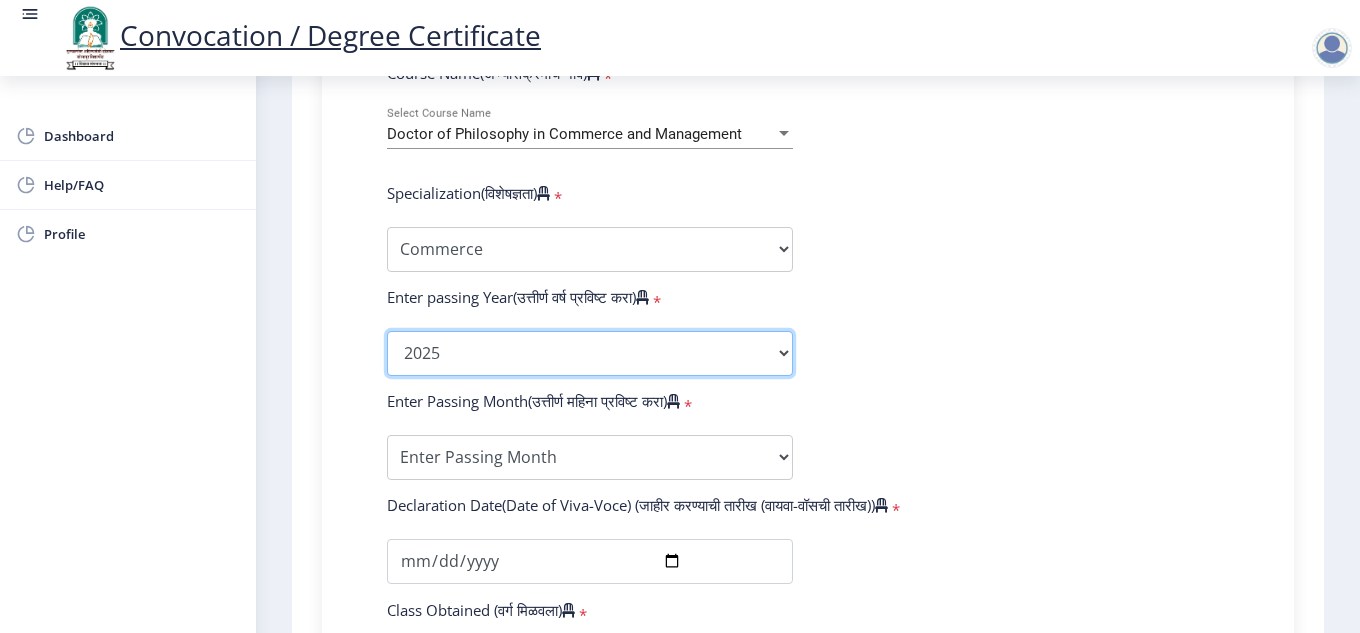 click on "2025   2024   2023   2022   2021   2020   2019   2018   2017   2016   2015   2014   2013   2012   2011   2010   2009   2008   2007   2006   2005   2004   2003   2002   2001   2000   1999   1998   1997   1996   1995   1994   1993   1992   1991   1990   1989   1988   1987   1986   1985   1984   1983   1982   1981   1980   1979   1978   1977   1976" 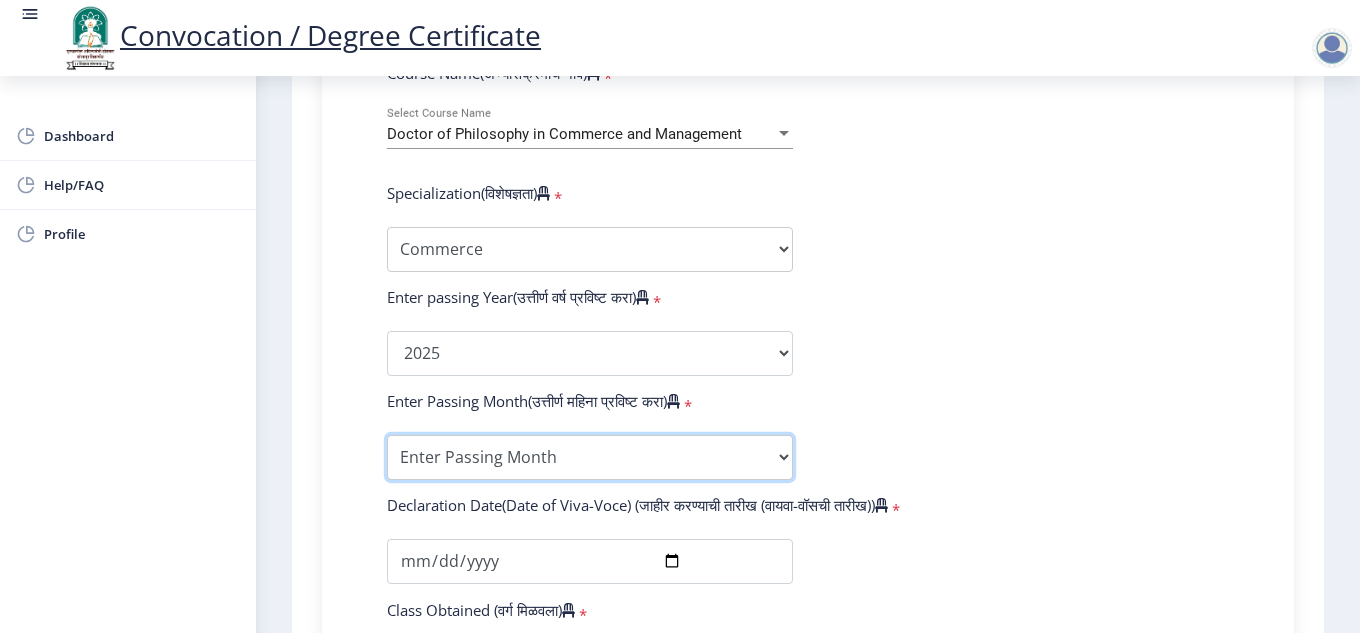 click on "Enter Passing Month March April May October November December" at bounding box center [590, 457] 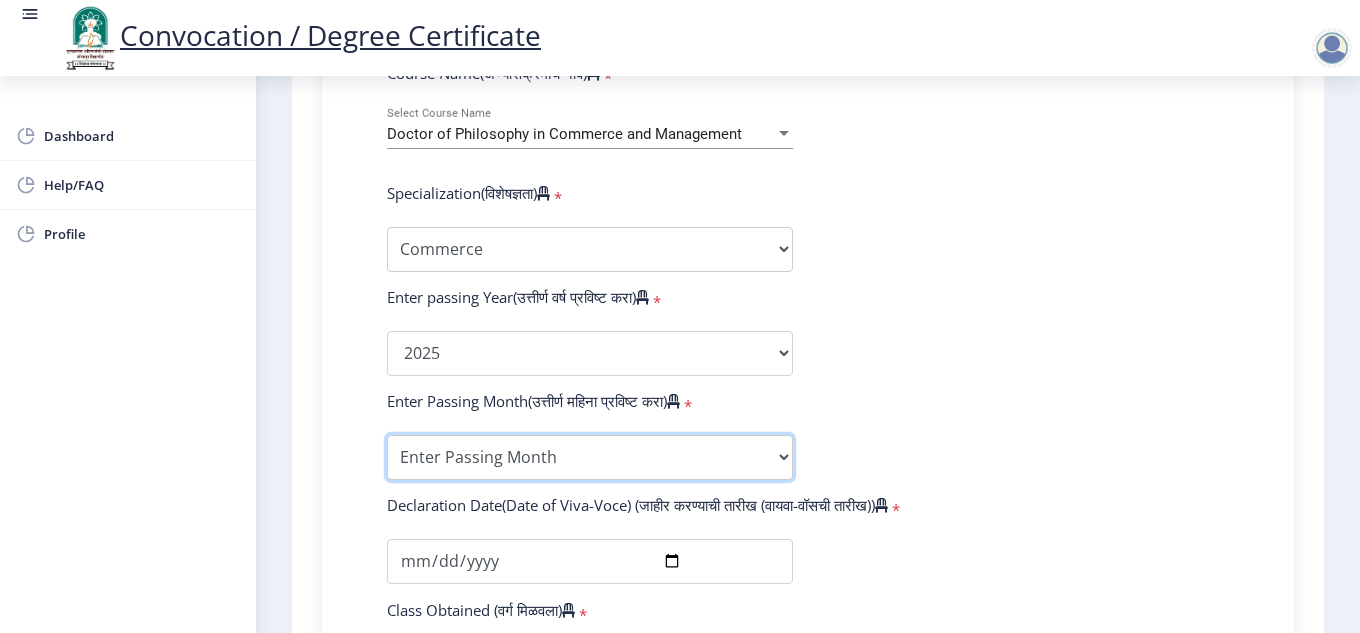 select on "May" 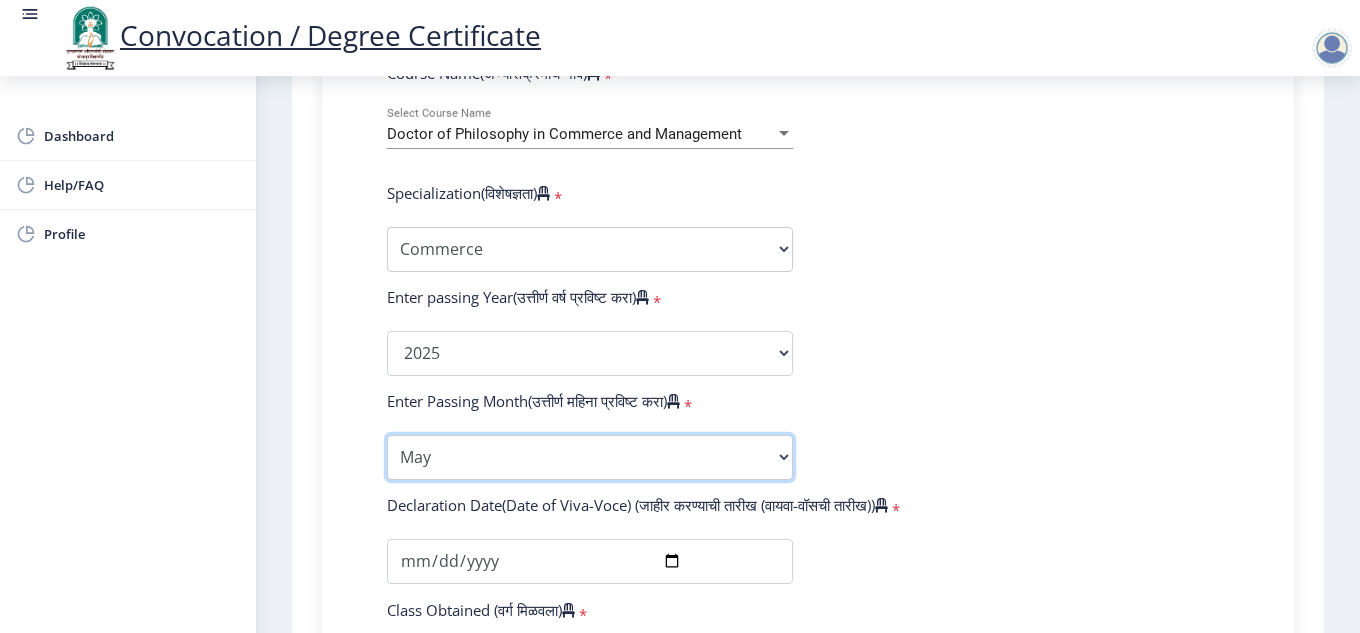 click on "Enter Passing Month March April May October November December" at bounding box center (590, 457) 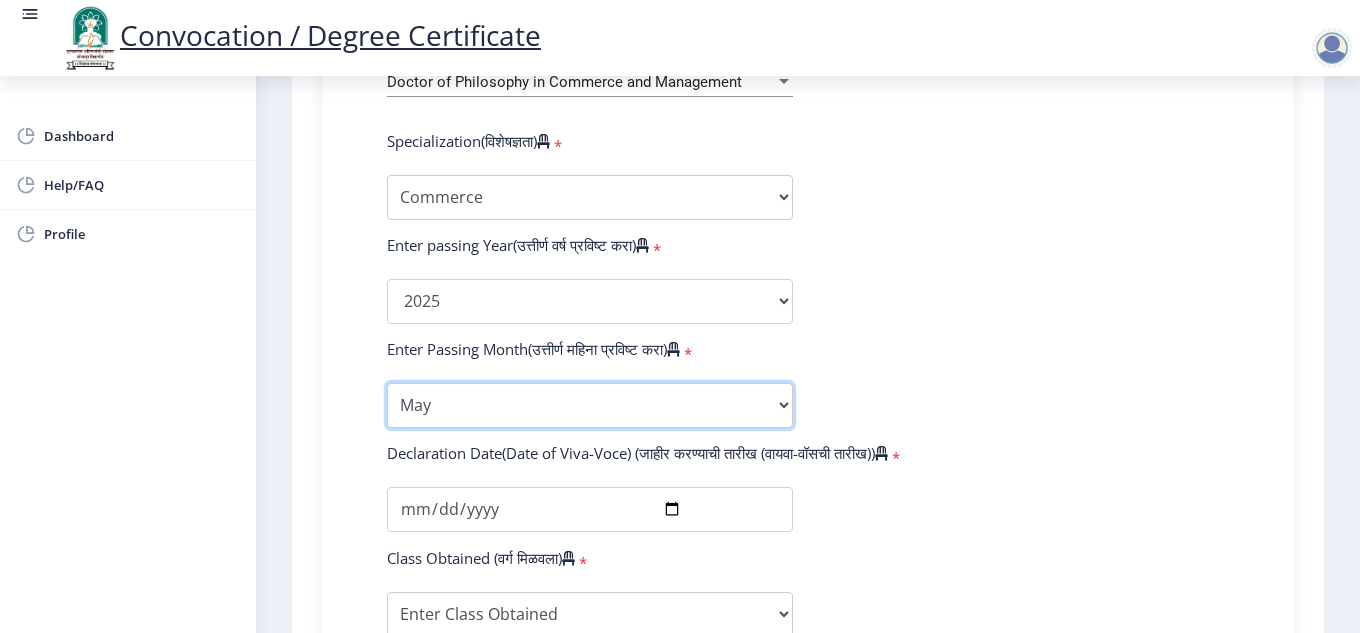 scroll, scrollTop: 1100, scrollLeft: 0, axis: vertical 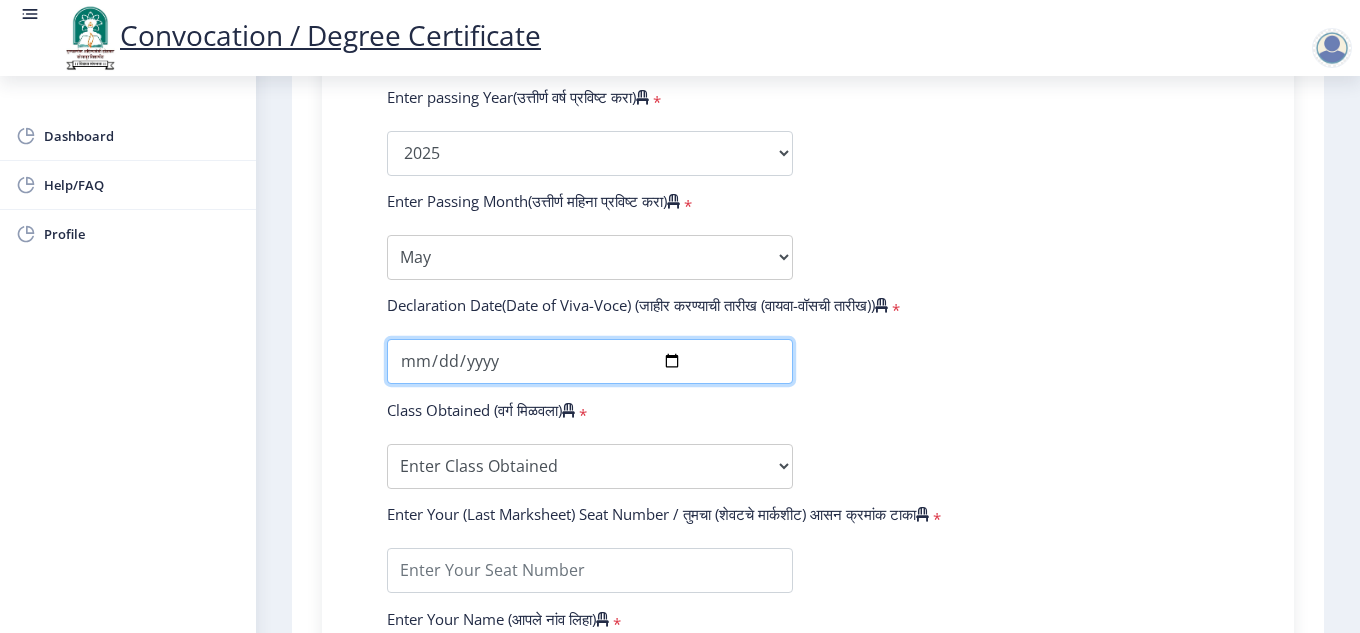 click at bounding box center (590, 361) 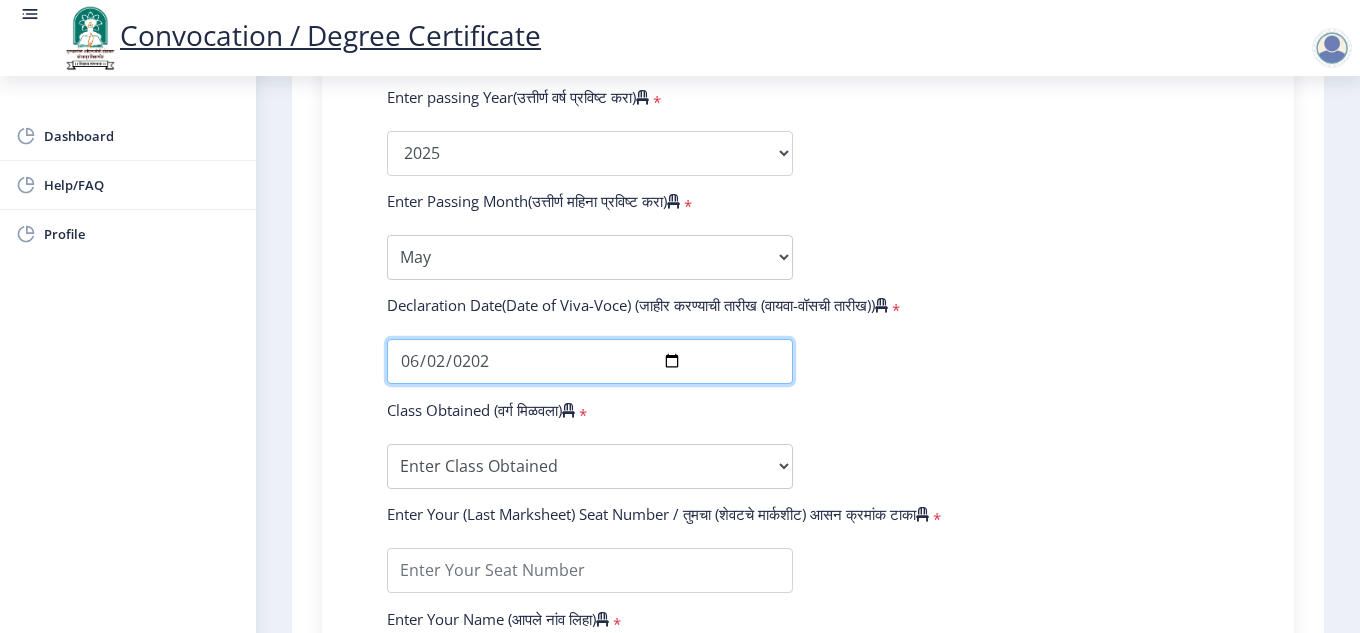type on "[DATE]" 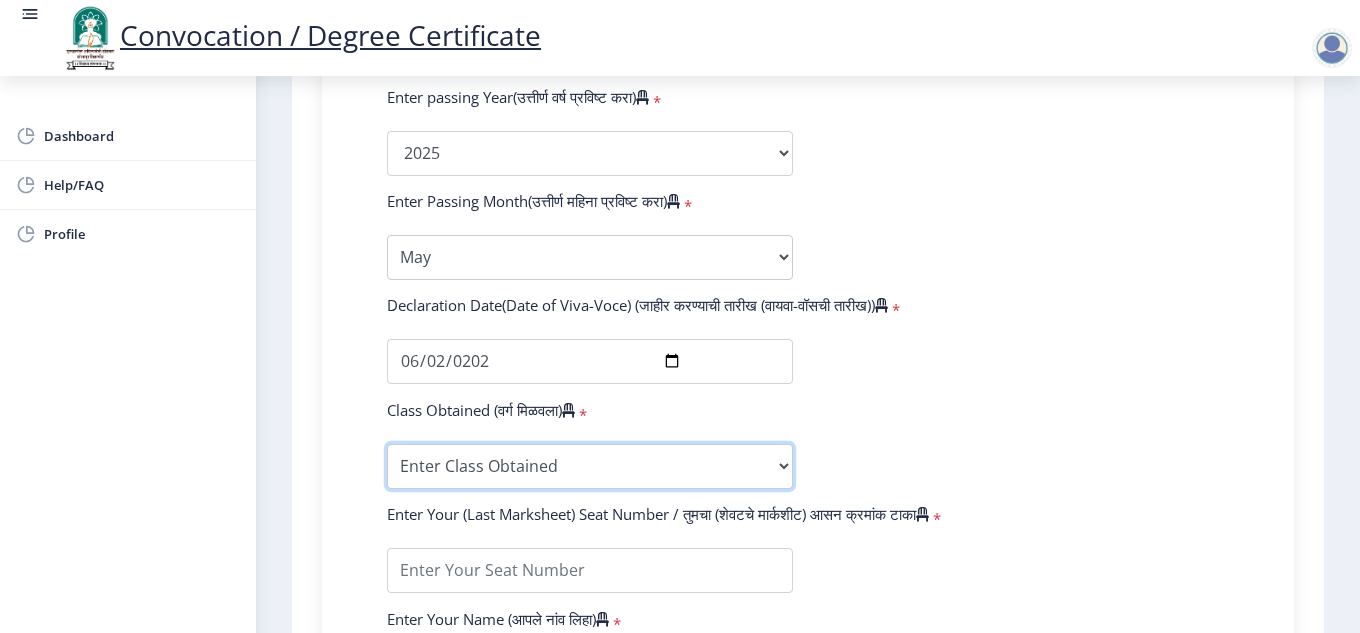 click on "Enter Class Obtained FIRST CLASS WITH DISTINCTION FIRST CLASS HIGHER SECOND CLASS SECOND CLASS PASS CLASS Grade O Grade A+ Grade A Grade B+ Grade B Grade C+ Grade C Grade D Grade E" at bounding box center [590, 466] 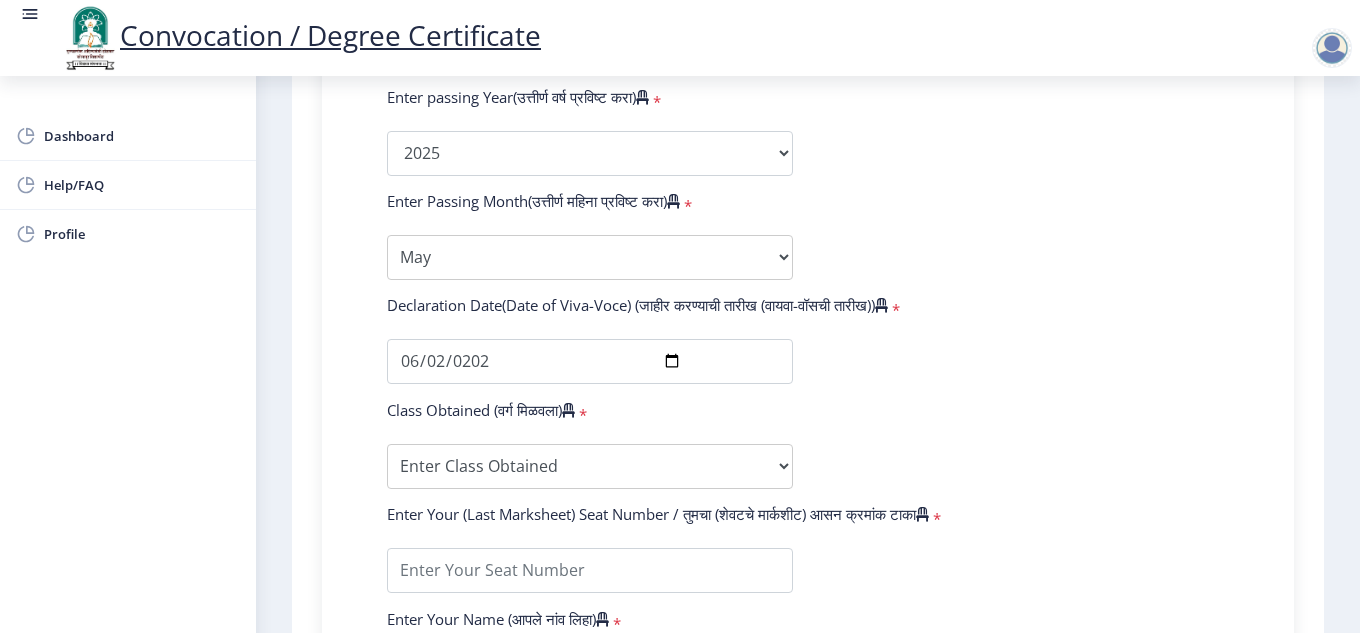 click on "Enter Your PRN Number (तुमचा पीआरएन (कायम नोंदणी क्रमांक) एंटर करा)   * Student Type (विद्यार्थी प्रकार)    * Select Student Type Regular External College Name(कॉलेजचे नाव)   * [PERSON_NAME] College of Commerce Select College Name Course Name(अभ्यासक्रमाचे नाव)   * Doctor of Philosophy in Commerce and Management Select Course Name  Specialization(विशेषज्ञता)   * Specialization English Ancient Indian History Culture & Archaeology Hindi Marathi Economics History Political Science Applied Geology Computer Science & Engineering Geology Mechanical Engineering Sociology Statistics Zoology Commerce Botany Mass Communication Social Work Law Education Geography Chemistry Electronics Physics Biotechnology Other Enter passing Year(उत्तीर्ण वर्ष प्रविष्ट करा)   *  2025   2024   2023   2022" 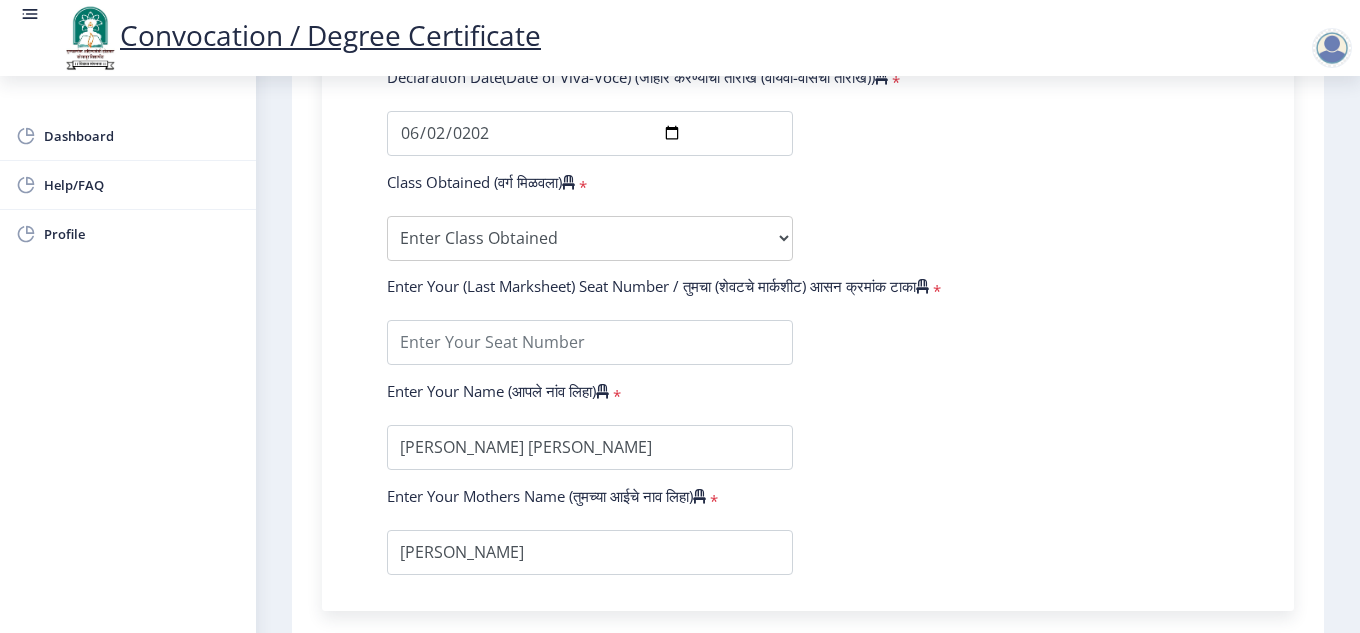 scroll, scrollTop: 1326, scrollLeft: 0, axis: vertical 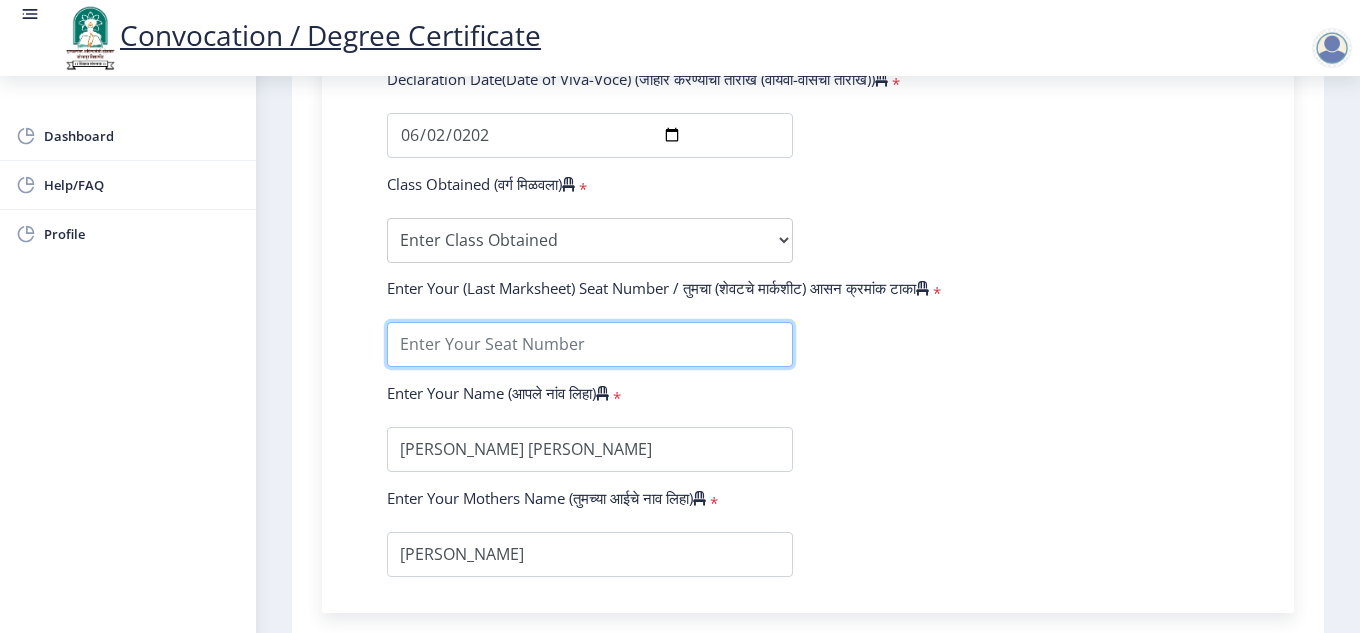 click at bounding box center (590, 344) 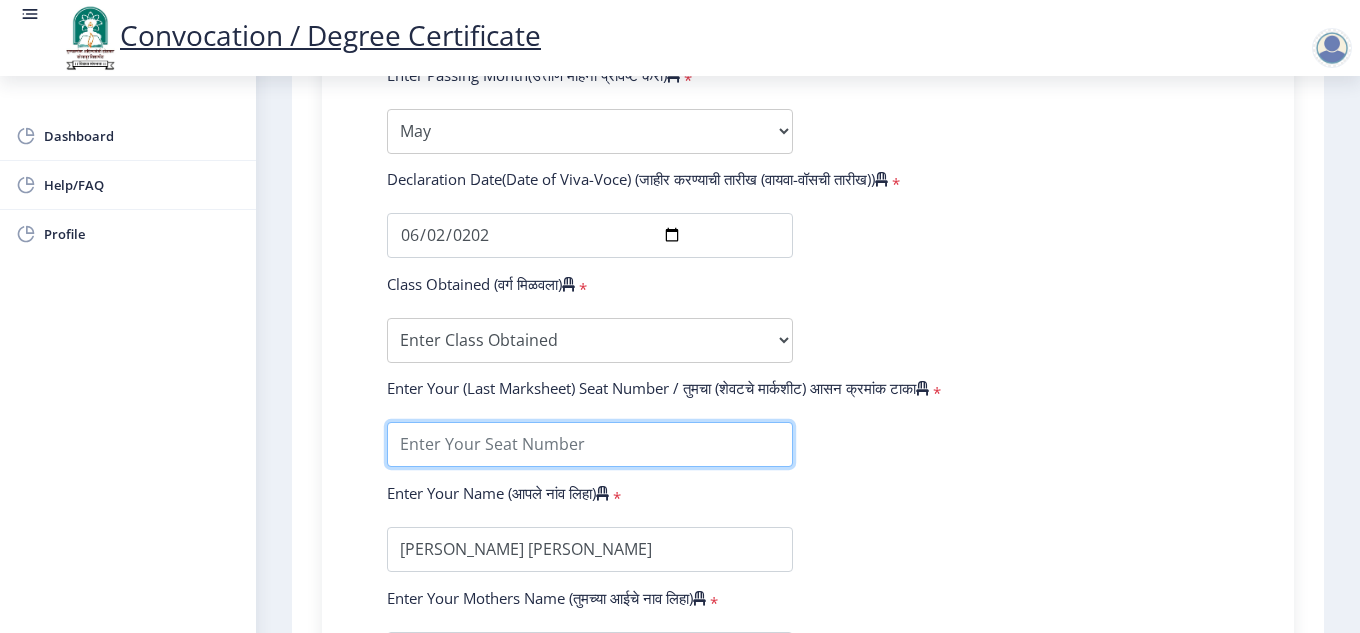 scroll, scrollTop: 1126, scrollLeft: 0, axis: vertical 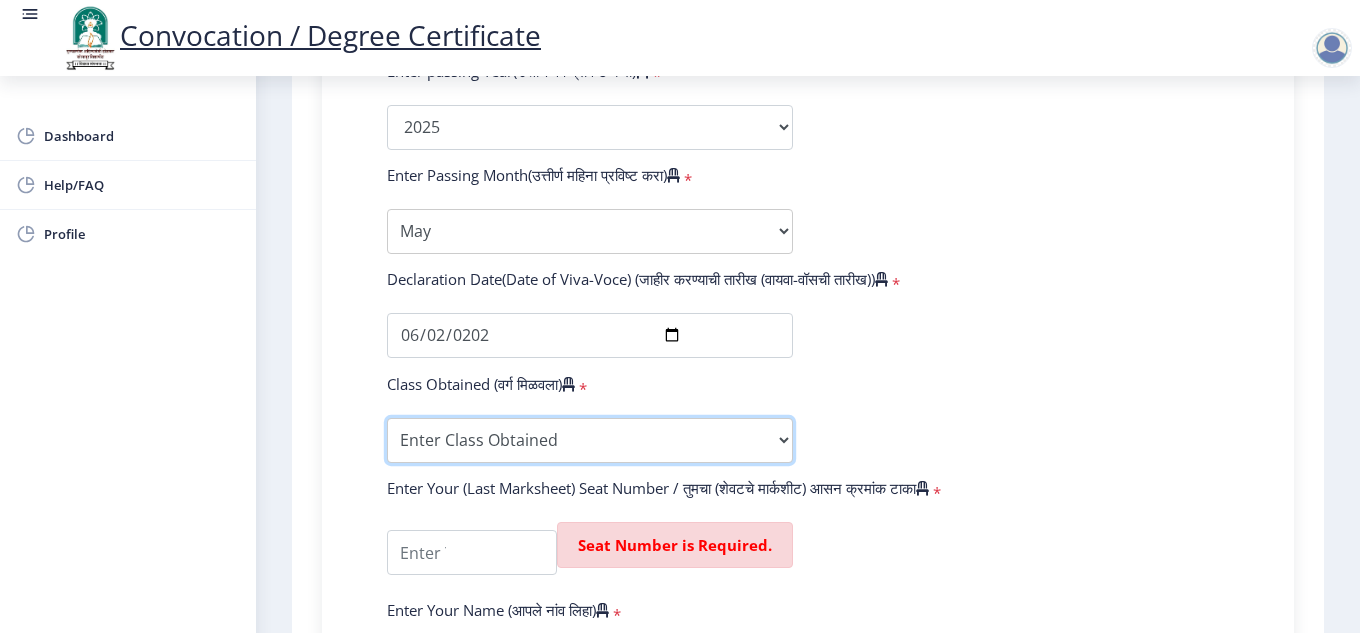 click on "Enter Class Obtained FIRST CLASS WITH DISTINCTION FIRST CLASS HIGHER SECOND CLASS SECOND CLASS PASS CLASS Grade O Grade A+ Grade A Grade B+ Grade B Grade C+ Grade C Grade D Grade E" at bounding box center [590, 440] 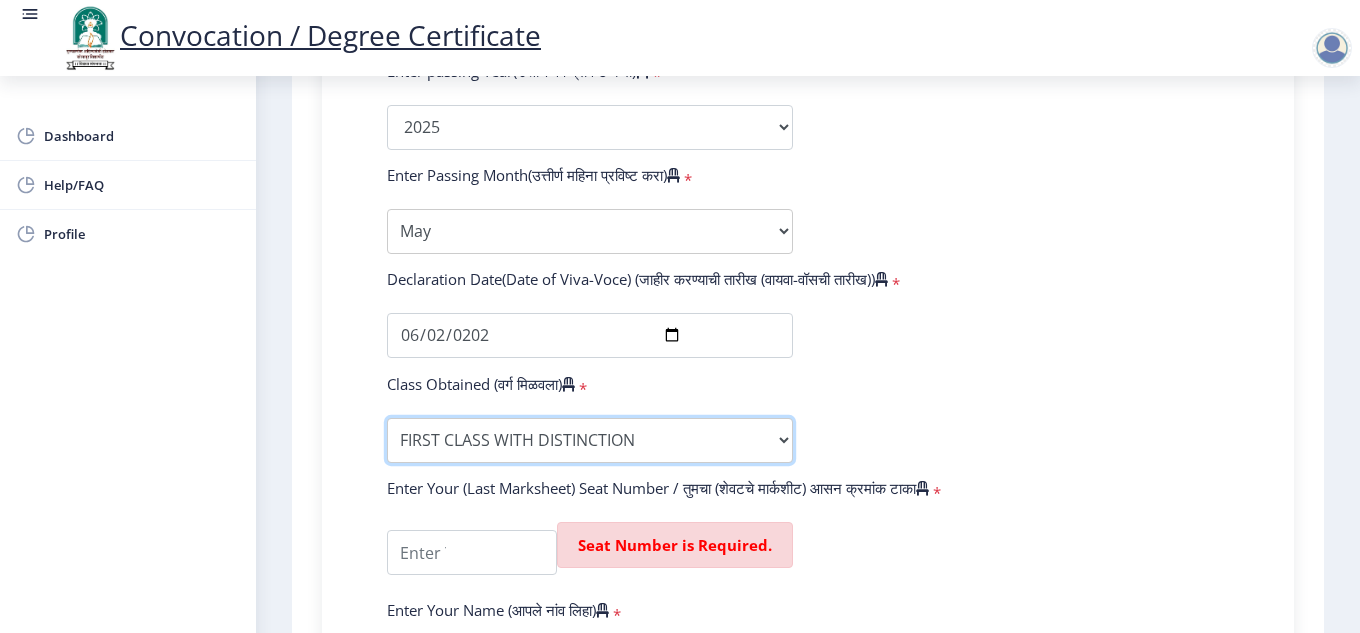 click on "Enter Class Obtained FIRST CLASS WITH DISTINCTION FIRST CLASS HIGHER SECOND CLASS SECOND CLASS PASS CLASS Grade O Grade A+ Grade A Grade B+ Grade B Grade C+ Grade C Grade D Grade E" at bounding box center [590, 440] 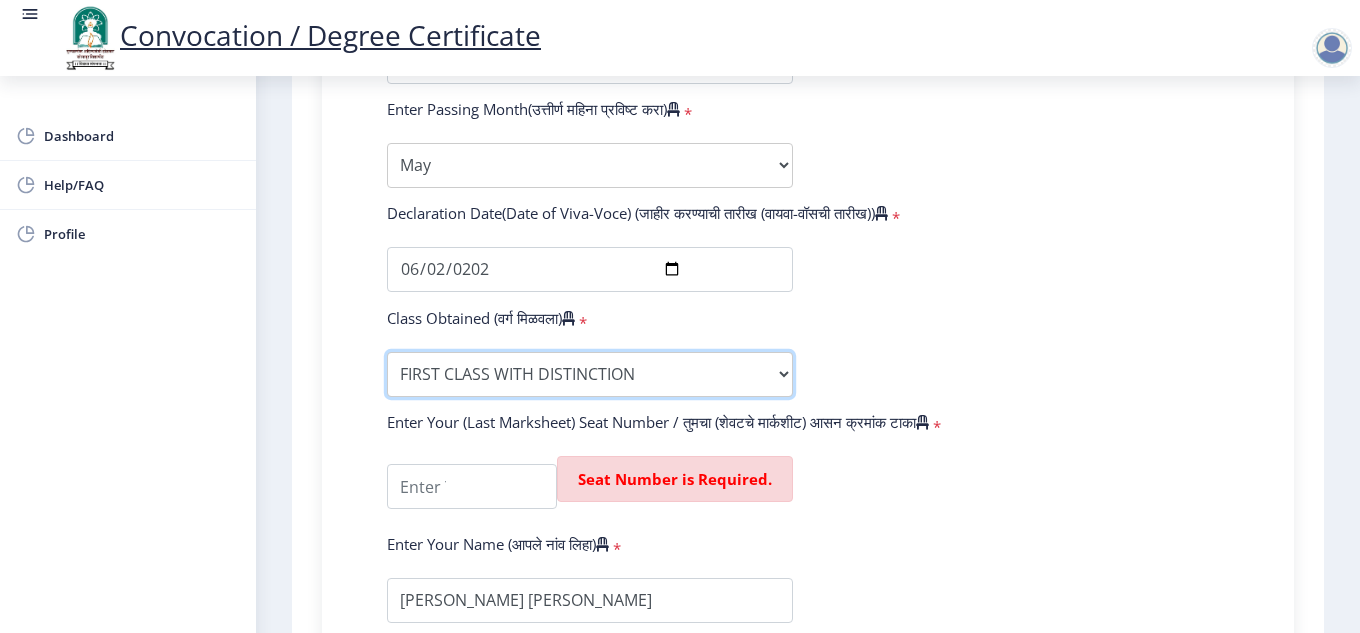 scroll, scrollTop: 1226, scrollLeft: 0, axis: vertical 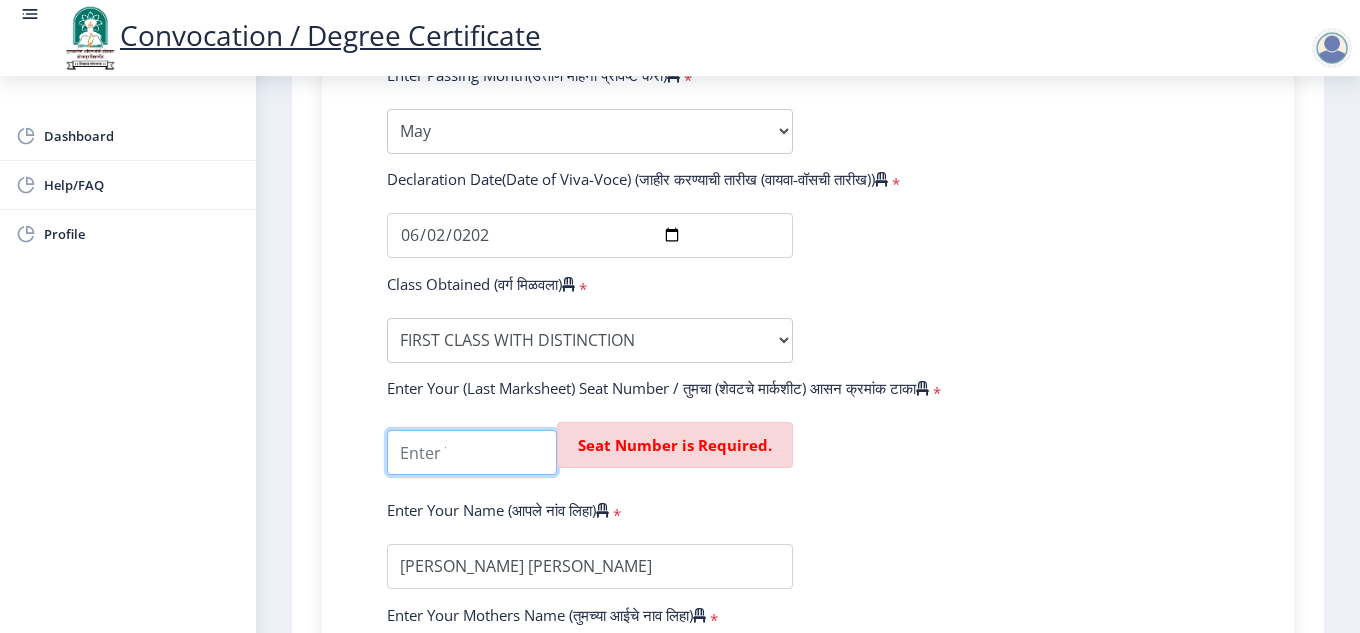 click at bounding box center (472, 452) 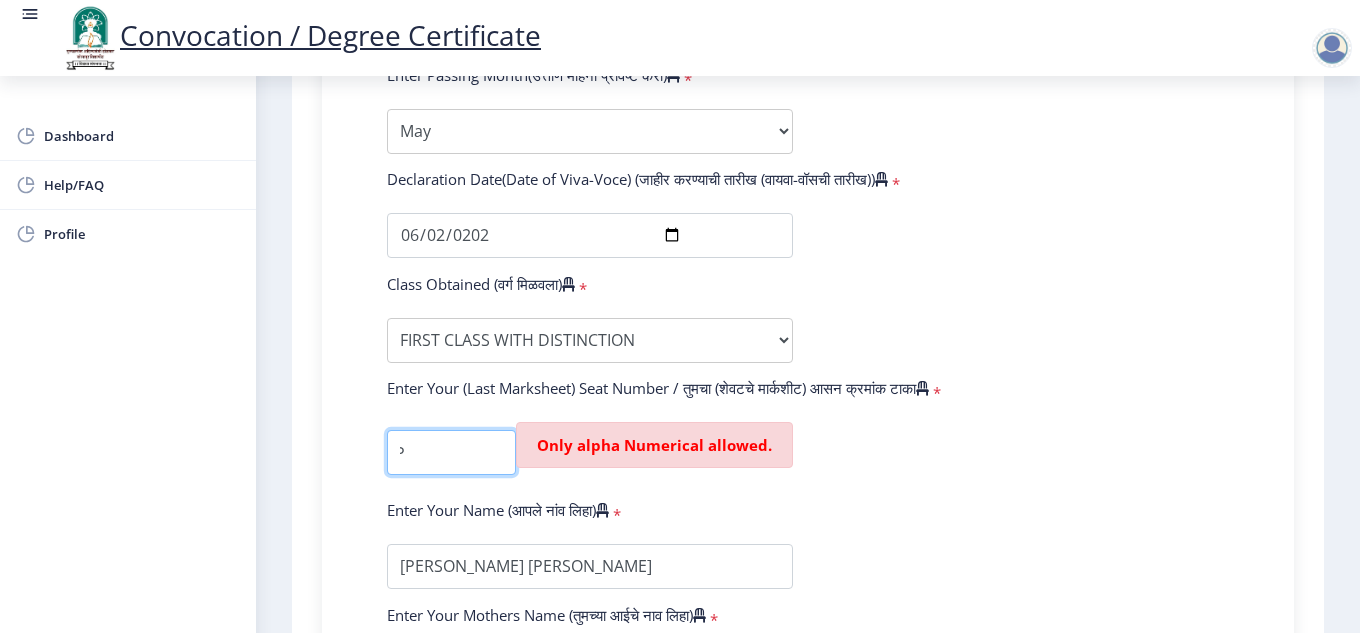 scroll, scrollTop: 0, scrollLeft: 0, axis: both 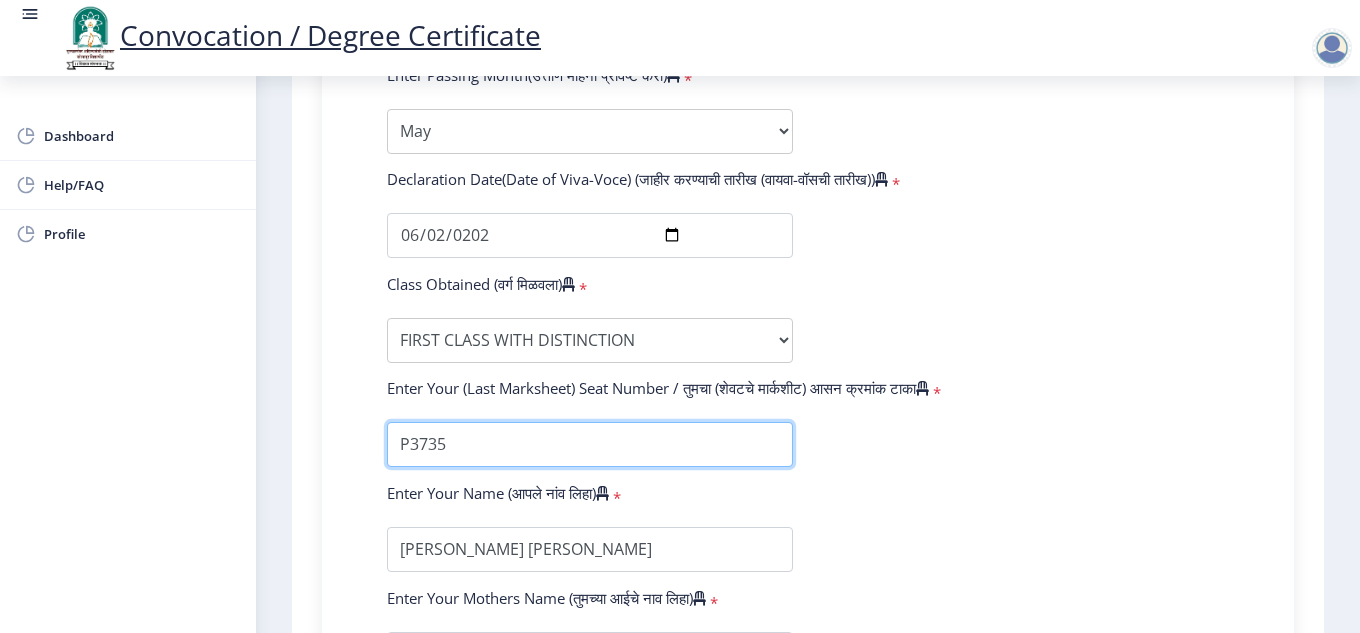 type on "P3735" 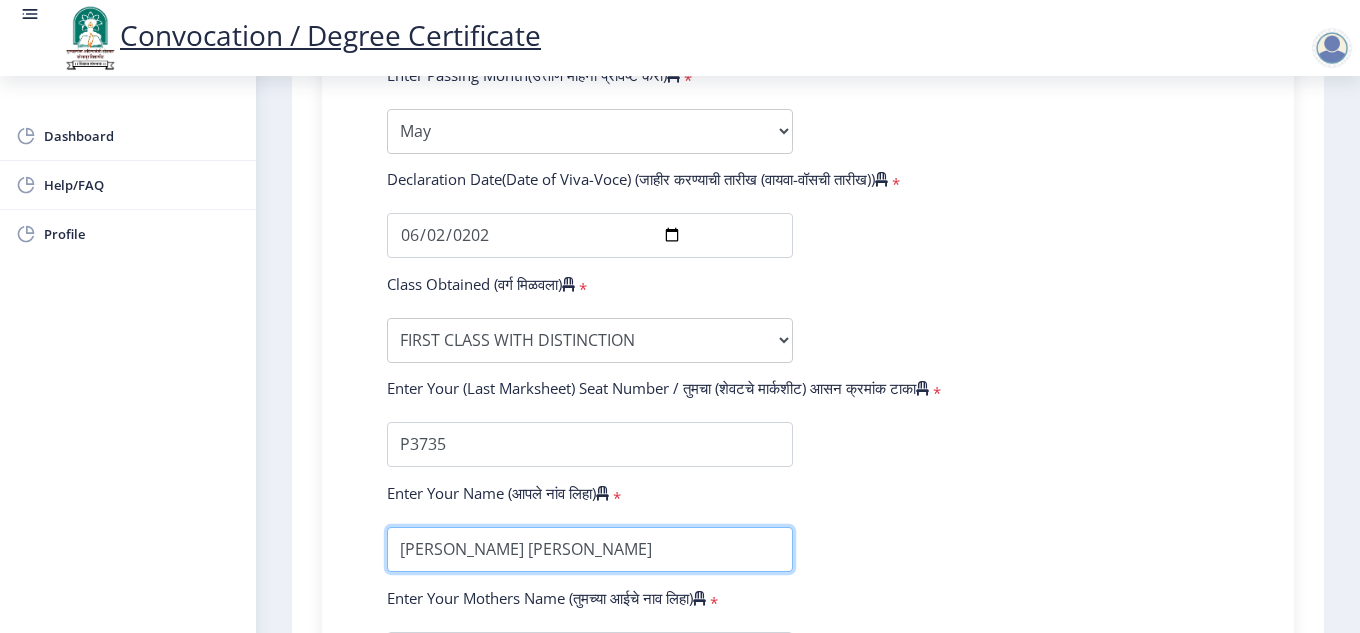 click at bounding box center [590, 549] 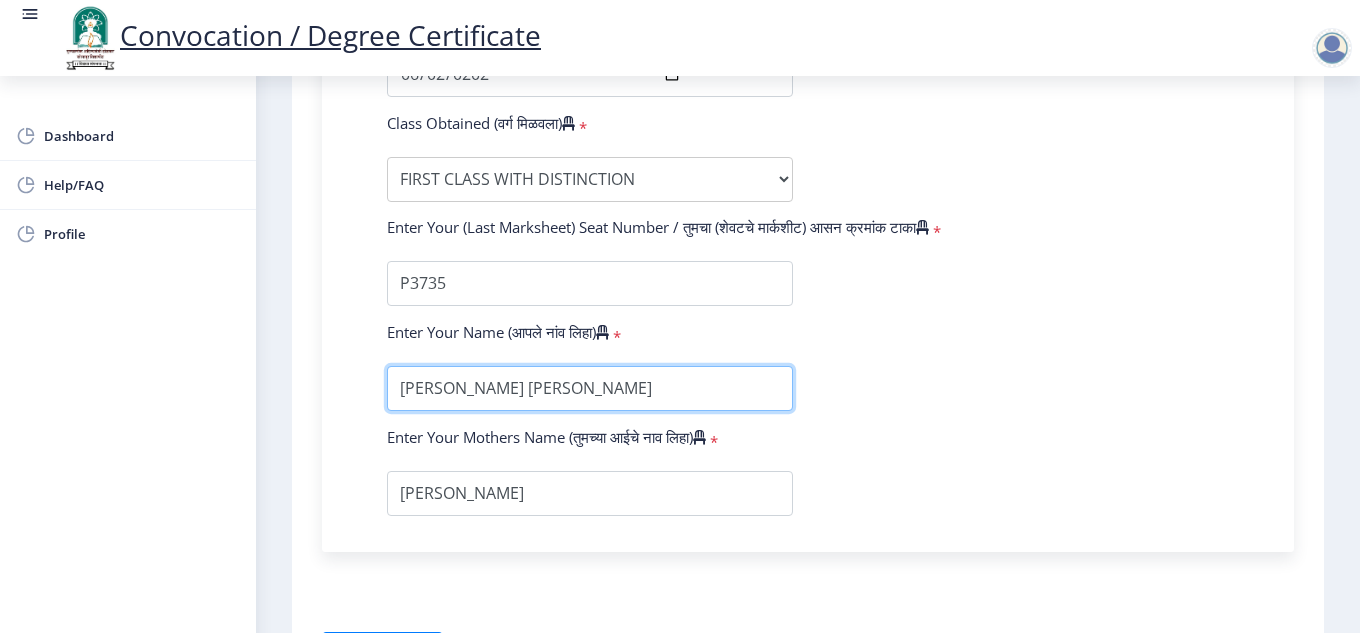 scroll, scrollTop: 1426, scrollLeft: 0, axis: vertical 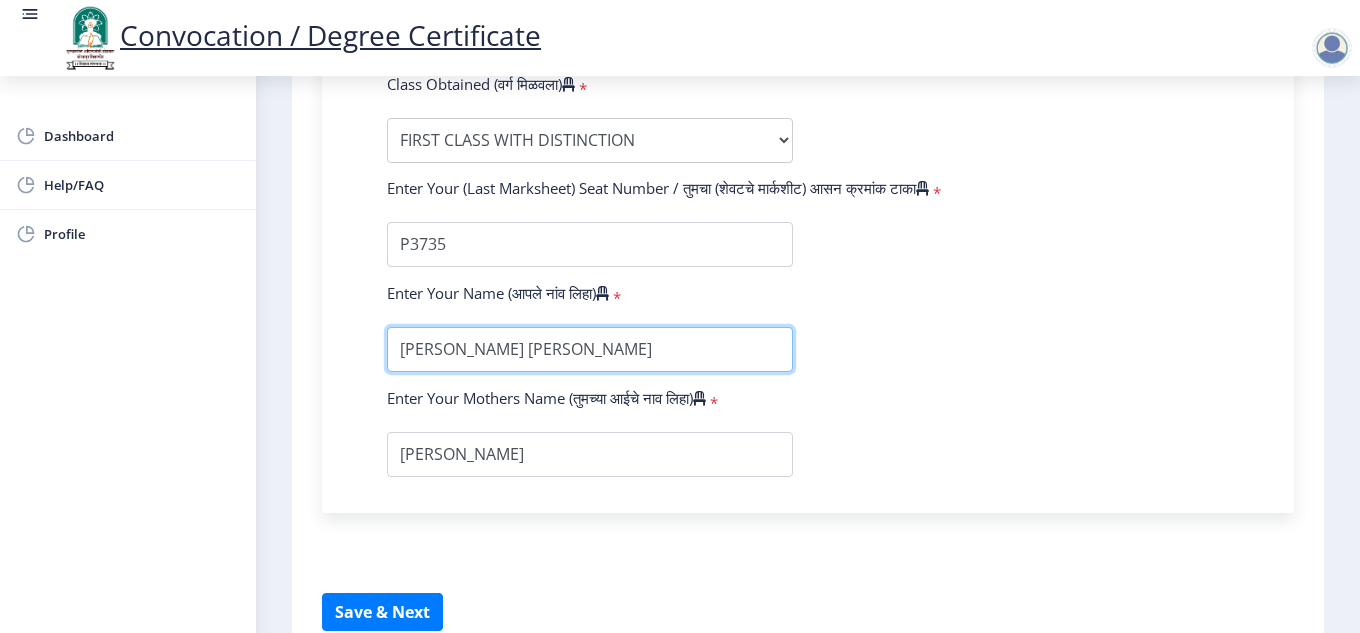 click at bounding box center (590, 349) 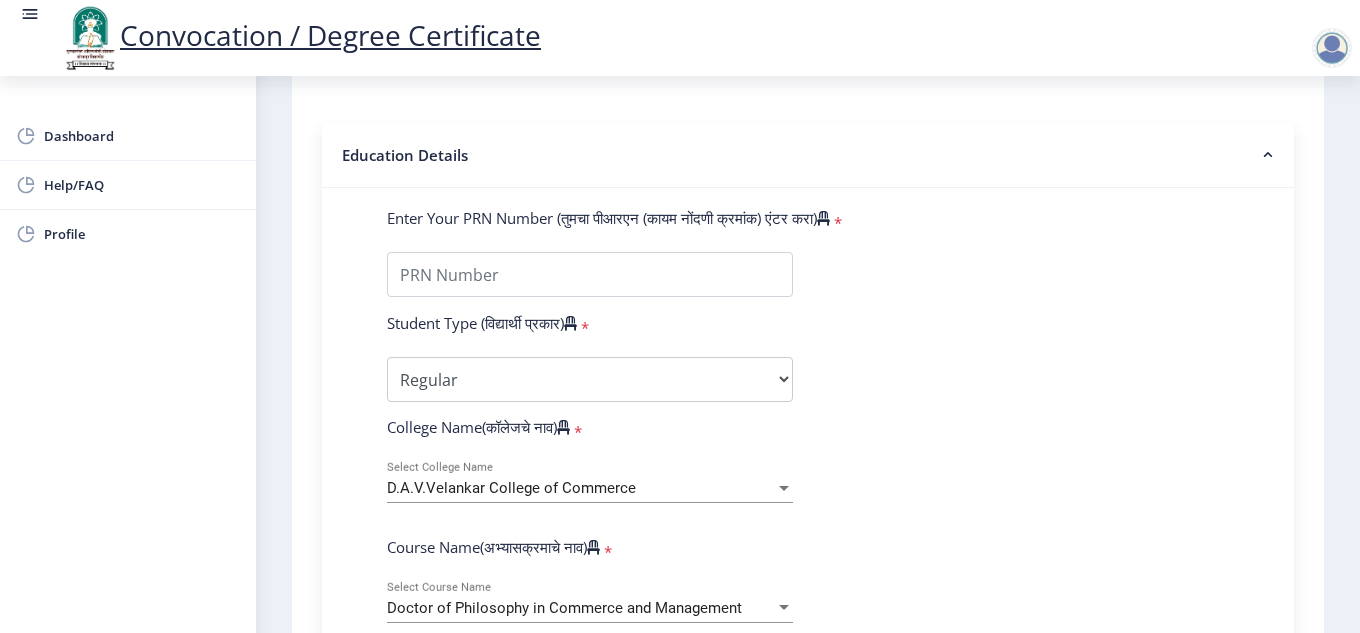 scroll, scrollTop: 326, scrollLeft: 0, axis: vertical 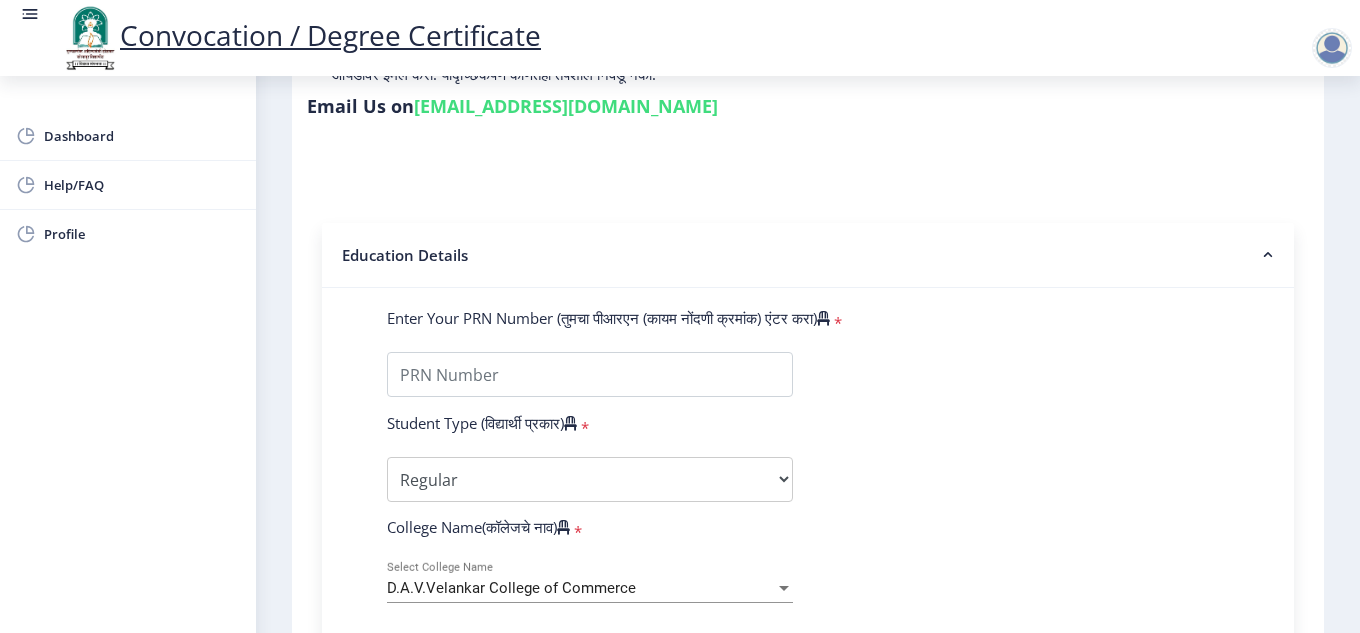 type on "[PERSON_NAME] [PERSON_NAME]" 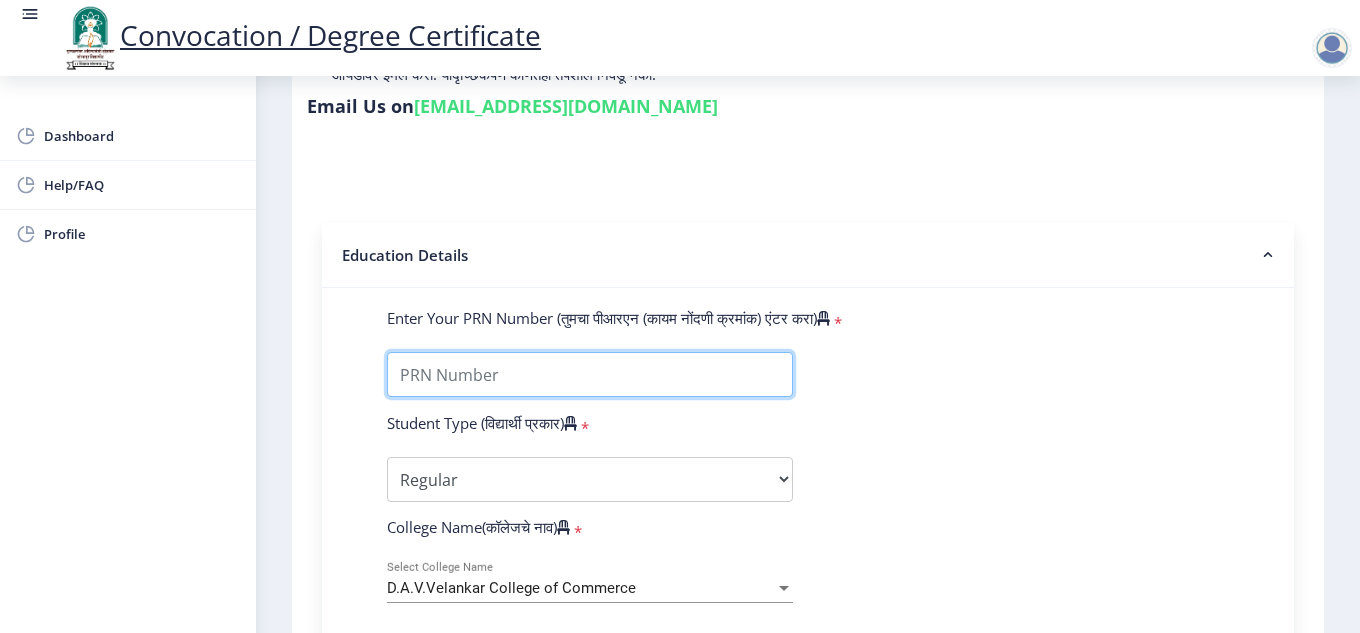 click on "Enter Your PRN Number (तुमचा पीआरएन (कायम नोंदणी क्रमांक) एंटर करा)" at bounding box center [590, 374] 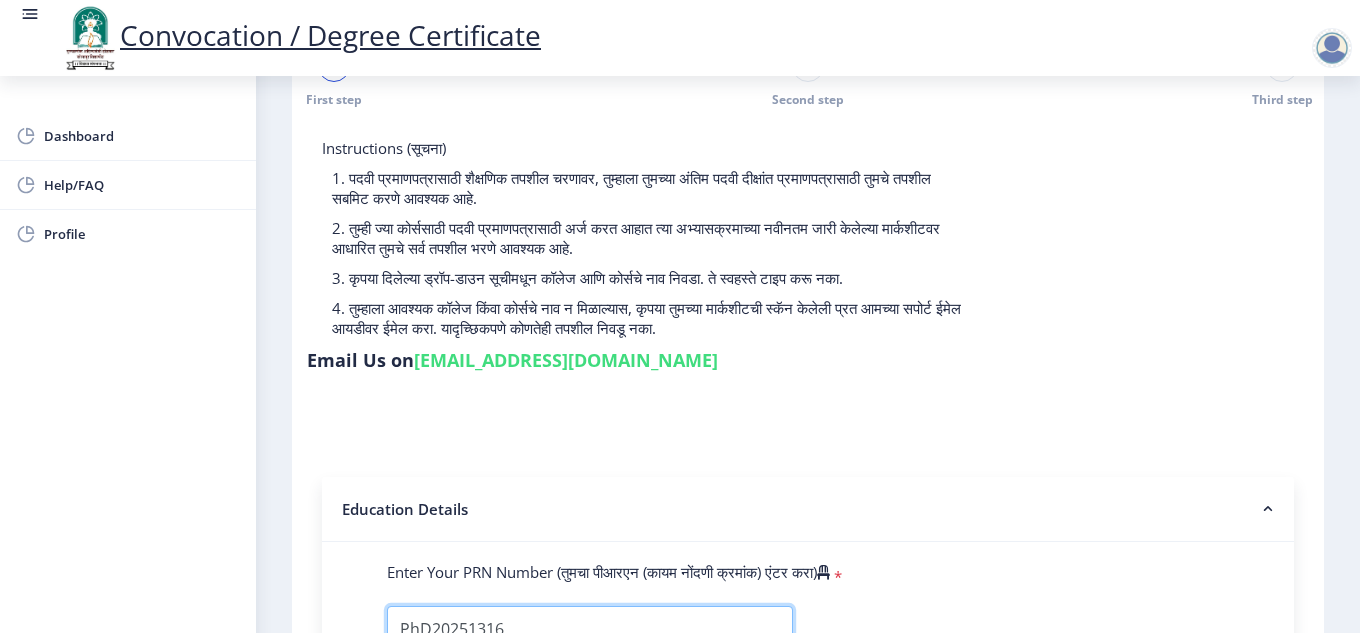 scroll, scrollTop: 26, scrollLeft: 0, axis: vertical 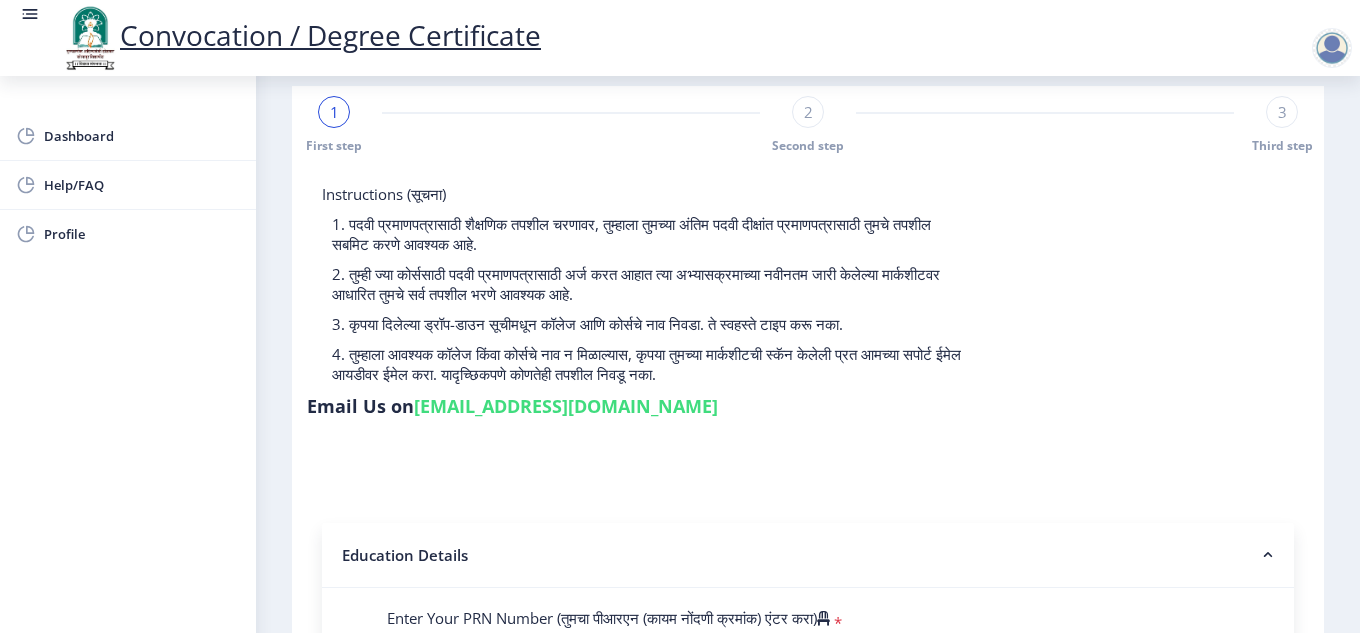 type on "PhD20251316" 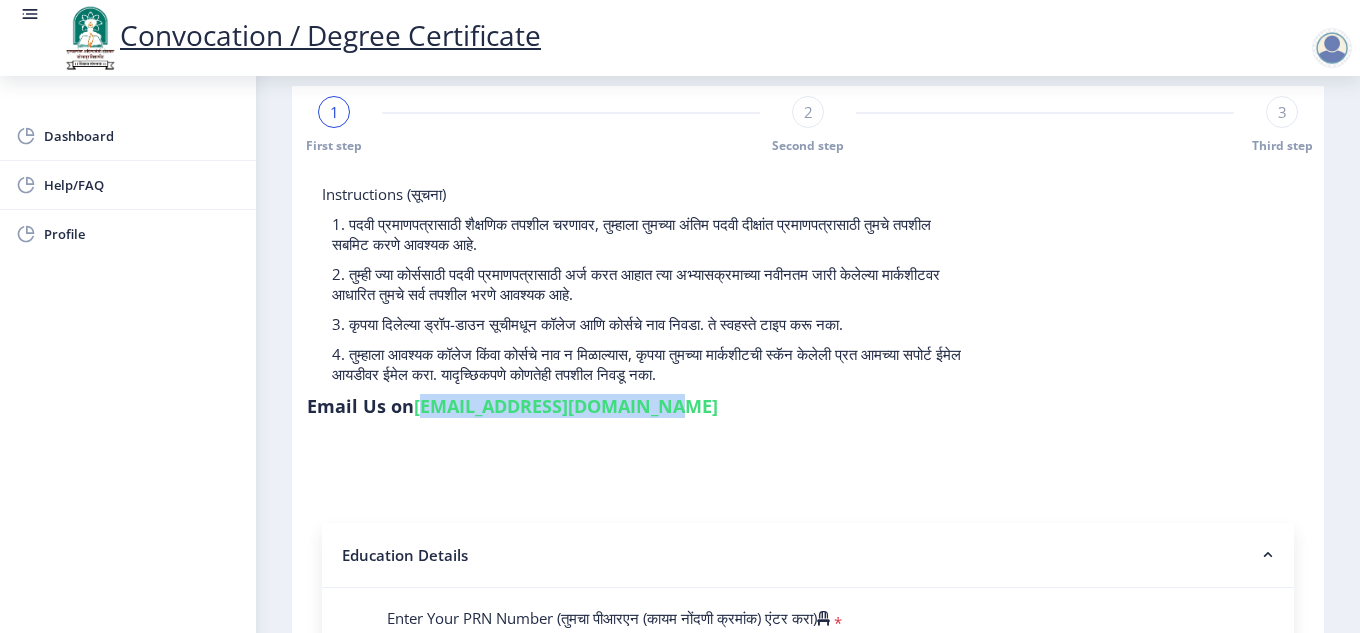 drag, startPoint x: 419, startPoint y: 407, endPoint x: 645, endPoint y: 410, distance: 226.01991 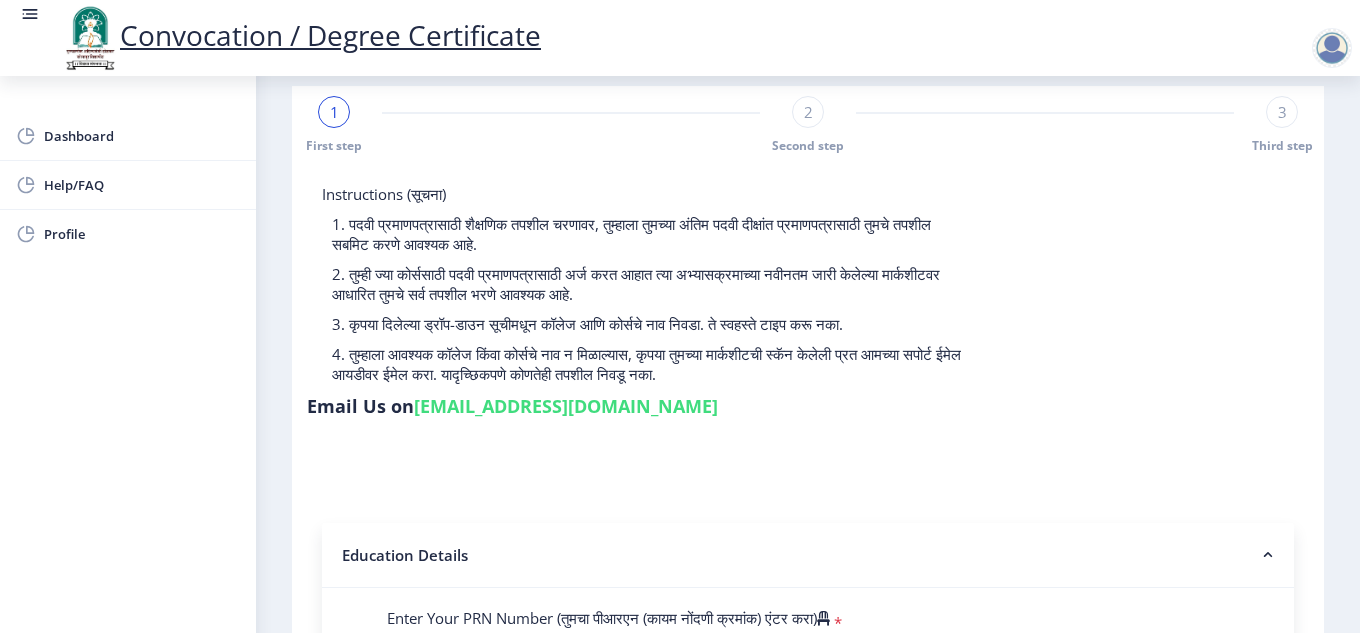 click on "Instructions (सूचना) 1. पदवी प्रमाणपत्रासाठी शैक्षणिक तपशील चरणावर, तुम्हाला तुमच्या अंतिम पदवी दीक्षांत प्रमाणपत्रासाठी तुमचे तपशील सबमिट करणे आवश्यक आहे.   2. तुम्ही ज्या कोर्ससाठी पदवी प्रमाणपत्रासाठी अर्ज करत आहात त्या अभ्यासक्रमाच्या नवीनतम जारी केलेल्या मार्कशीटवर आधारित तुमचे सर्व तपशील भरणे आवश्यक आहे.  Email Us on   [EMAIL_ADDRESS][DOMAIN_NAME] Education Details   Enter Your PRN Number (तुमचा पीआरएन (कायम नोंदणी क्रमांक) एंटर करा)   * * Regular * *" 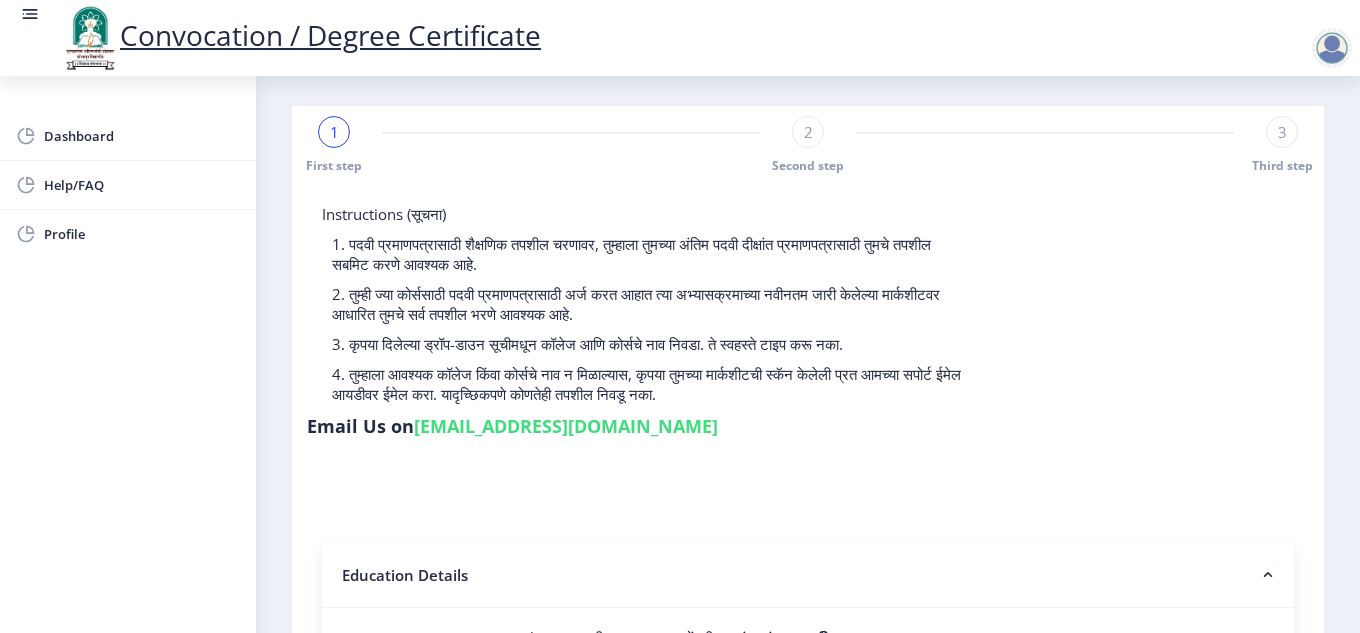 scroll, scrollTop: 0, scrollLeft: 0, axis: both 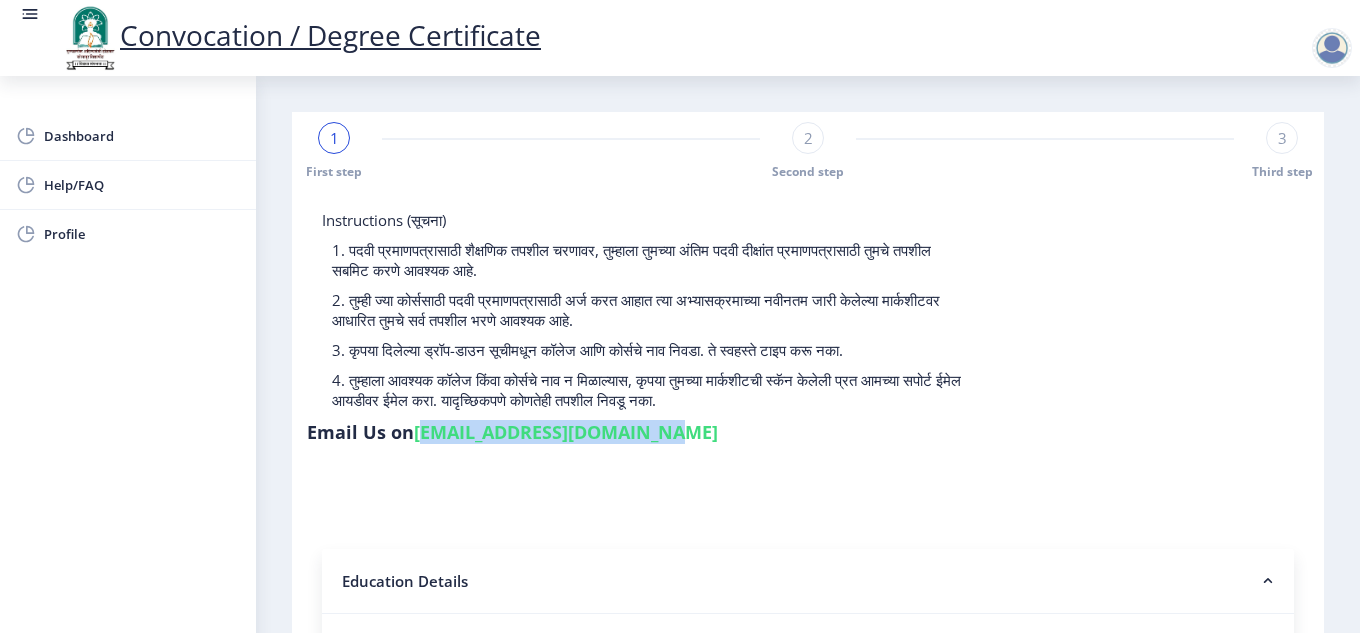 drag, startPoint x: 417, startPoint y: 428, endPoint x: 640, endPoint y: 428, distance: 223 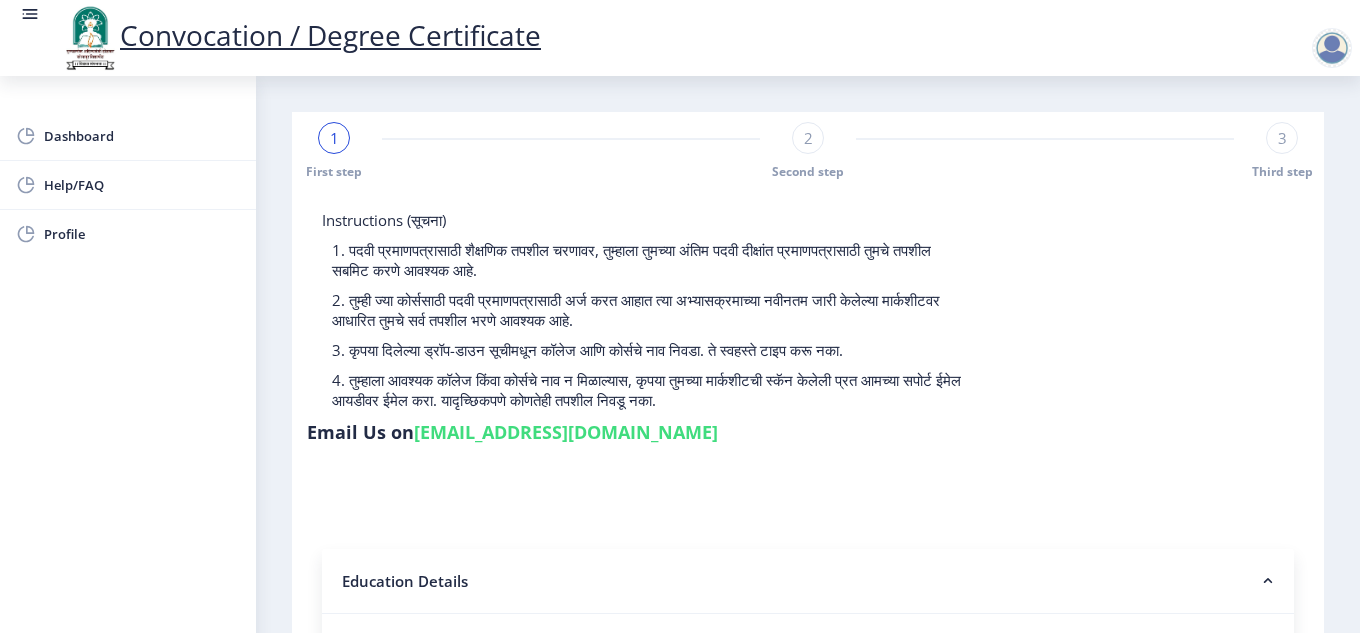 click on "Instructions (सूचना) 1. पदवी प्रमाणपत्रासाठी शैक्षणिक तपशील चरणावर, तुम्हाला तुमच्या अंतिम पदवी दीक्षांत प्रमाणपत्रासाठी तुमचे तपशील सबमिट करणे आवश्यक आहे.   2. तुम्ही ज्या कोर्ससाठी पदवी प्रमाणपत्रासाठी अर्ज करत आहात त्या अभ्यासक्रमाच्या नवीनतम जारी केलेल्या मार्कशीटवर आधारित तुमचे सर्व तपशील भरणे आवश्यक आहे.  Email Us on   [EMAIL_ADDRESS][DOMAIN_NAME] Education Details   Enter Your PRN Number (तुमचा पीआरएन (कायम नोंदणी क्रमांक) एंटर करा)   * * Regular * *" 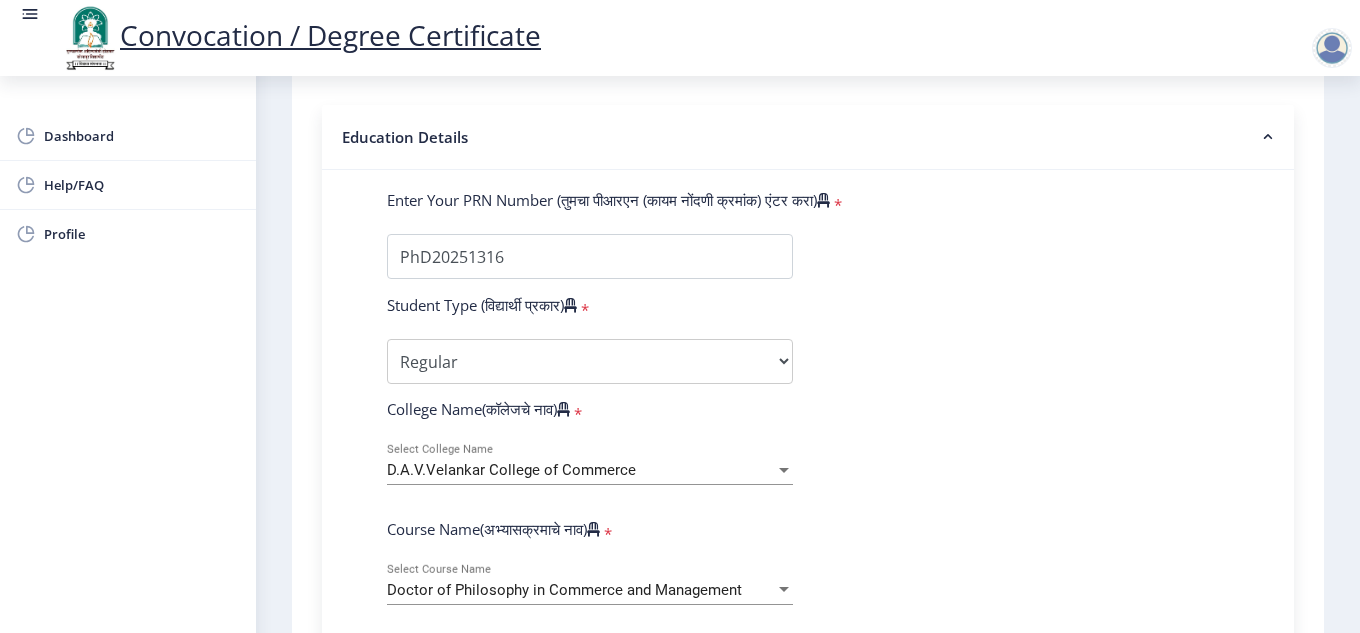 scroll, scrollTop: 400, scrollLeft: 0, axis: vertical 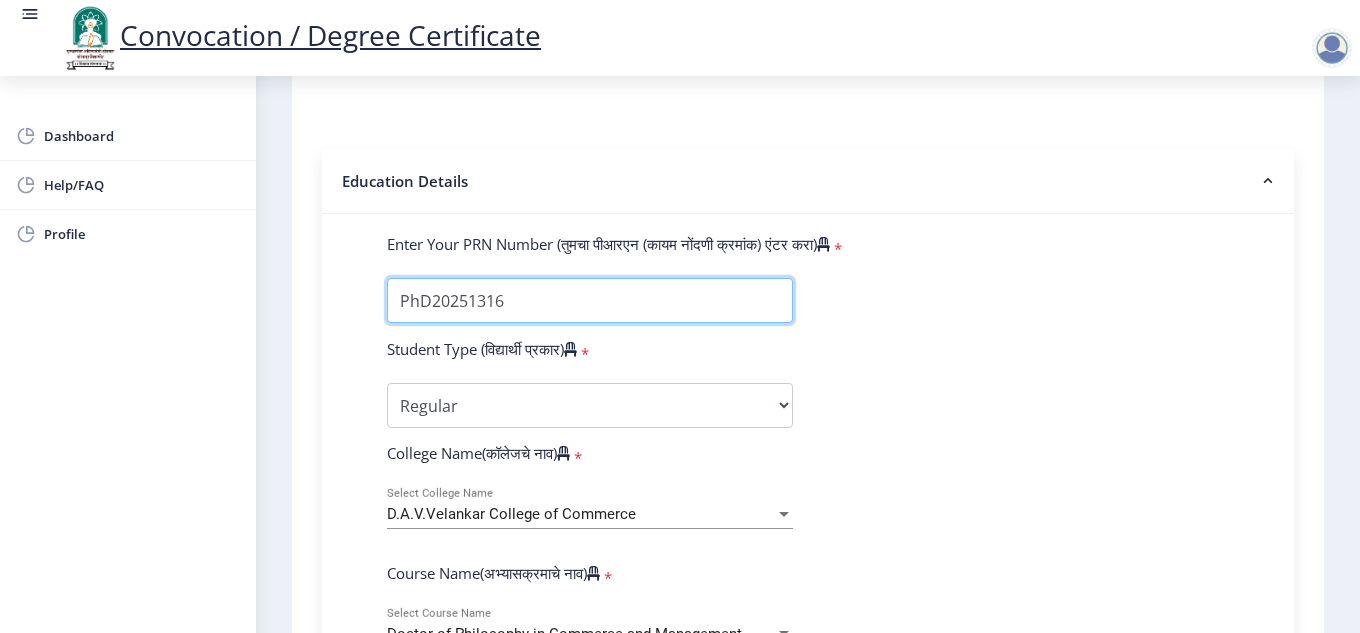 drag, startPoint x: 517, startPoint y: 305, endPoint x: 392, endPoint y: 309, distance: 125.06398 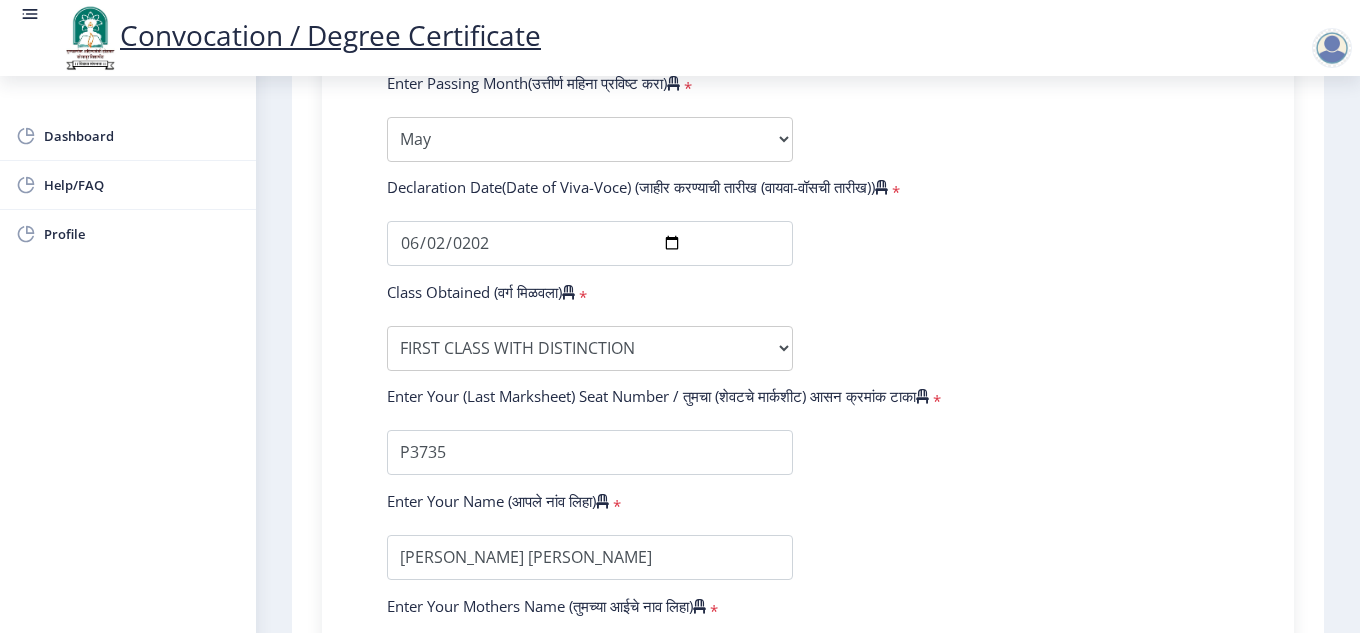 scroll, scrollTop: 1400, scrollLeft: 0, axis: vertical 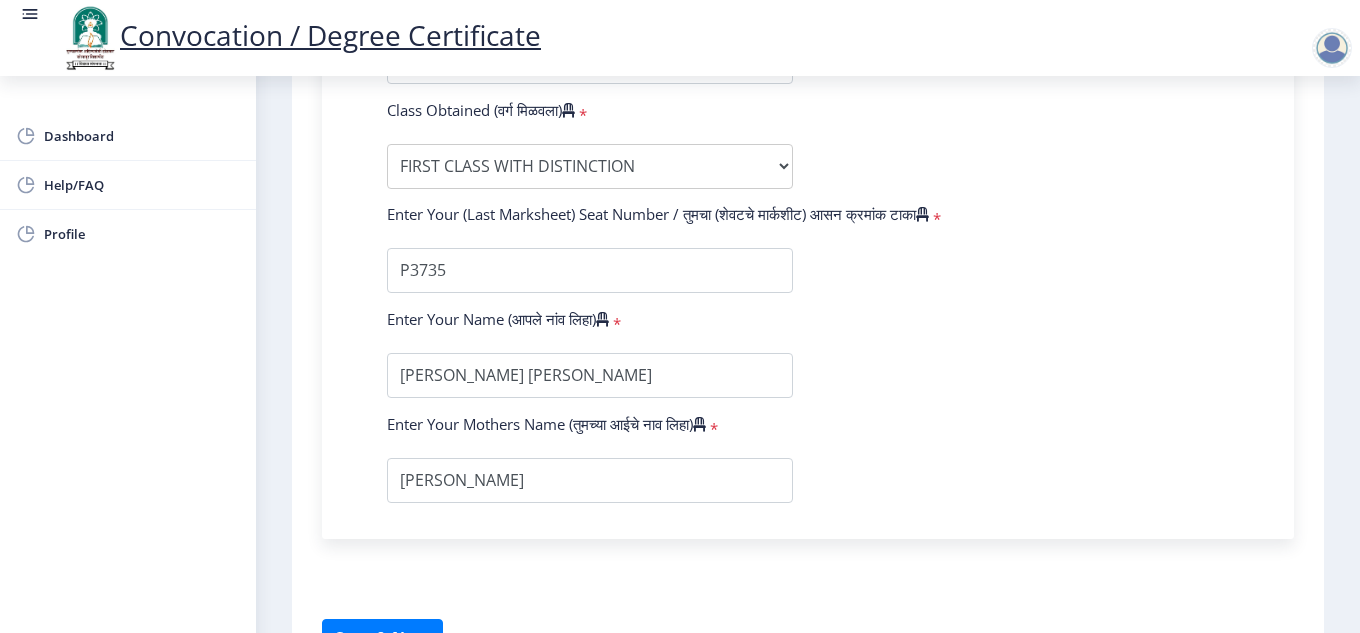 type on "202301022075978" 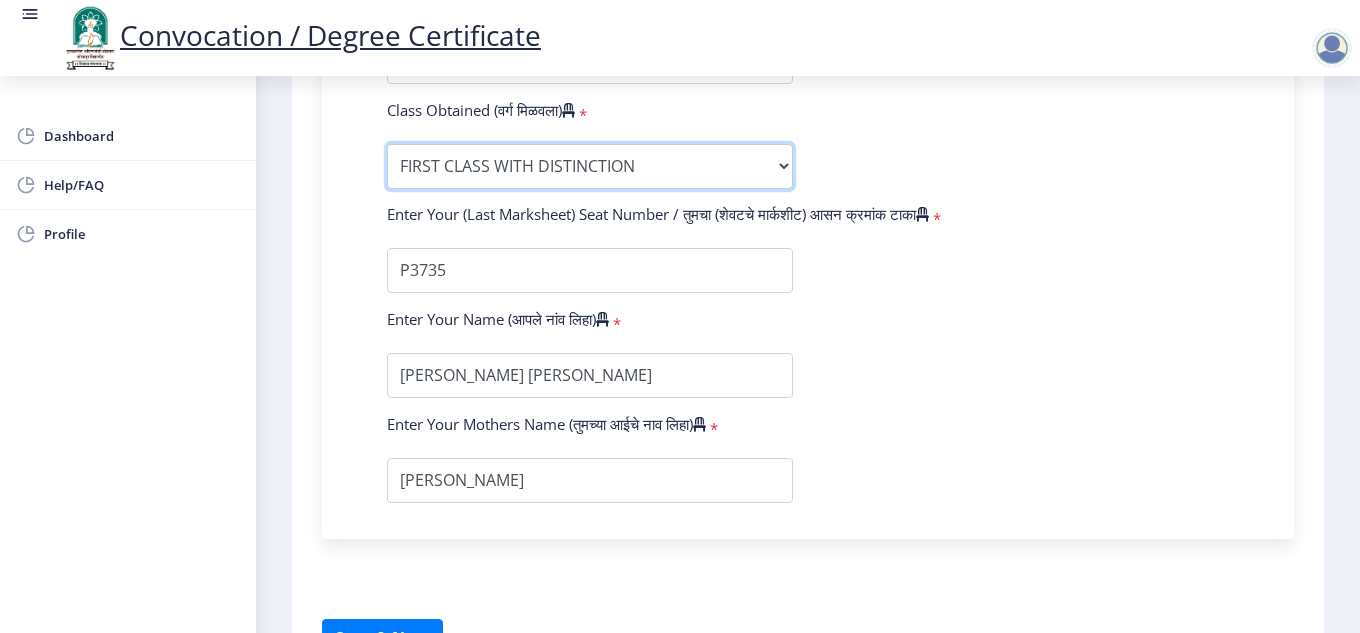 click on "Enter Class Obtained FIRST CLASS WITH DISTINCTION FIRST CLASS HIGHER SECOND CLASS SECOND CLASS PASS CLASS Grade O Grade A+ Grade A Grade B+ Grade B Grade C+ Grade C Grade D Grade E" at bounding box center (590, 166) 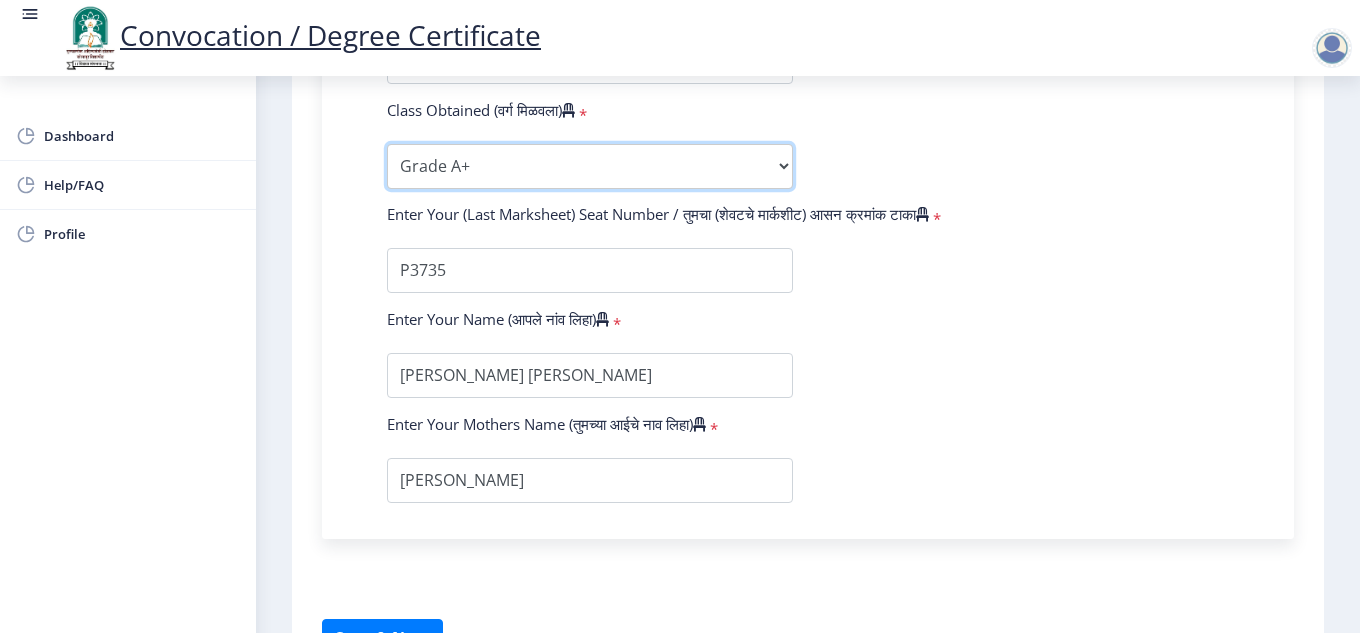click on "Enter Class Obtained FIRST CLASS WITH DISTINCTION FIRST CLASS HIGHER SECOND CLASS SECOND CLASS PASS CLASS Grade O Grade A+ Grade A Grade B+ Grade B Grade C+ Grade C Grade D Grade E" at bounding box center [590, 166] 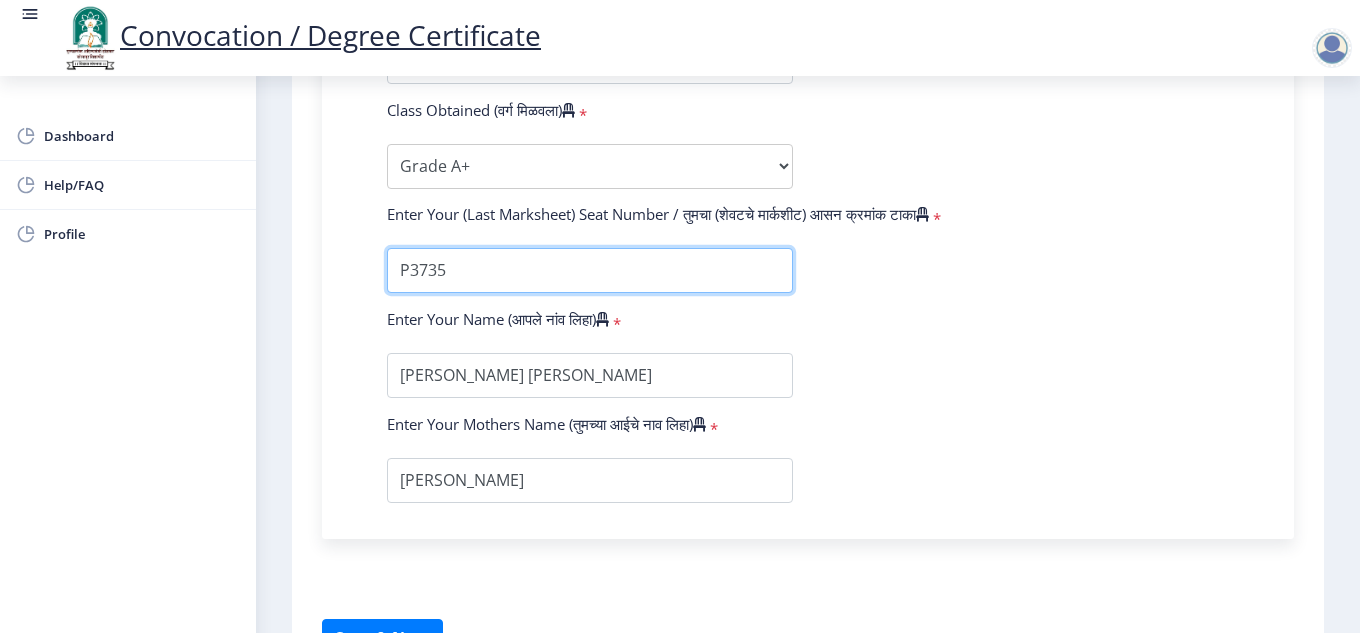 drag, startPoint x: 477, startPoint y: 272, endPoint x: 382, endPoint y: 269, distance: 95.047356 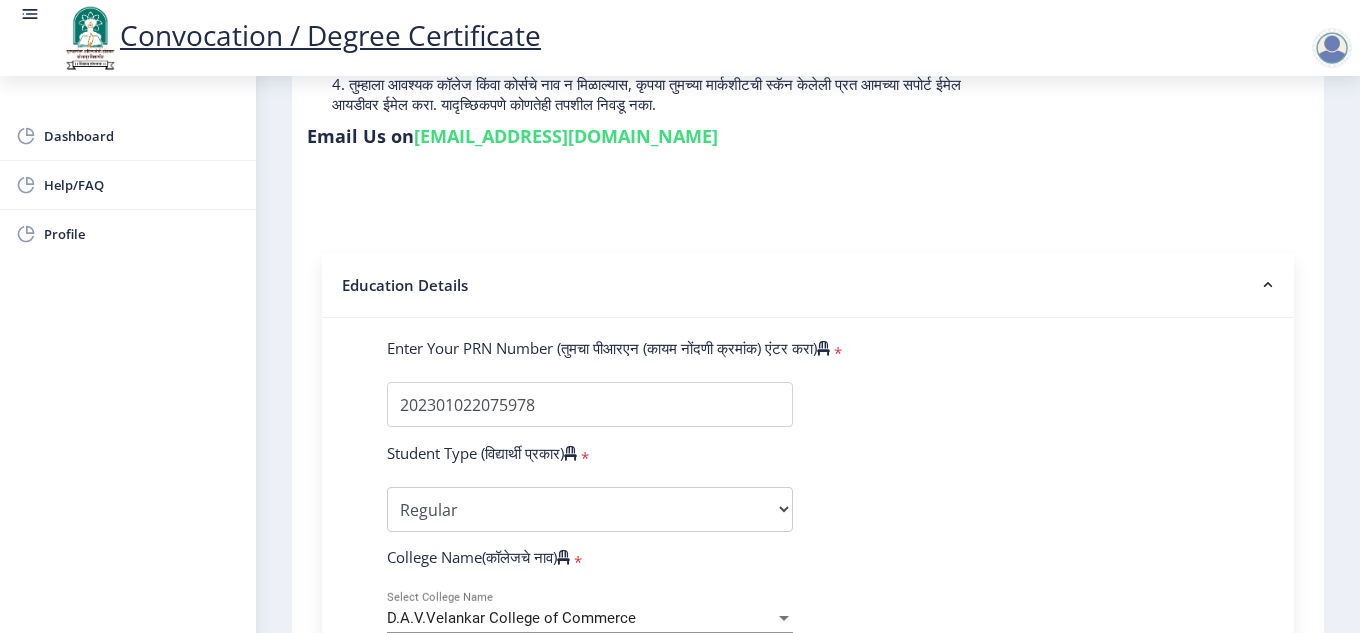 scroll, scrollTop: 300, scrollLeft: 0, axis: vertical 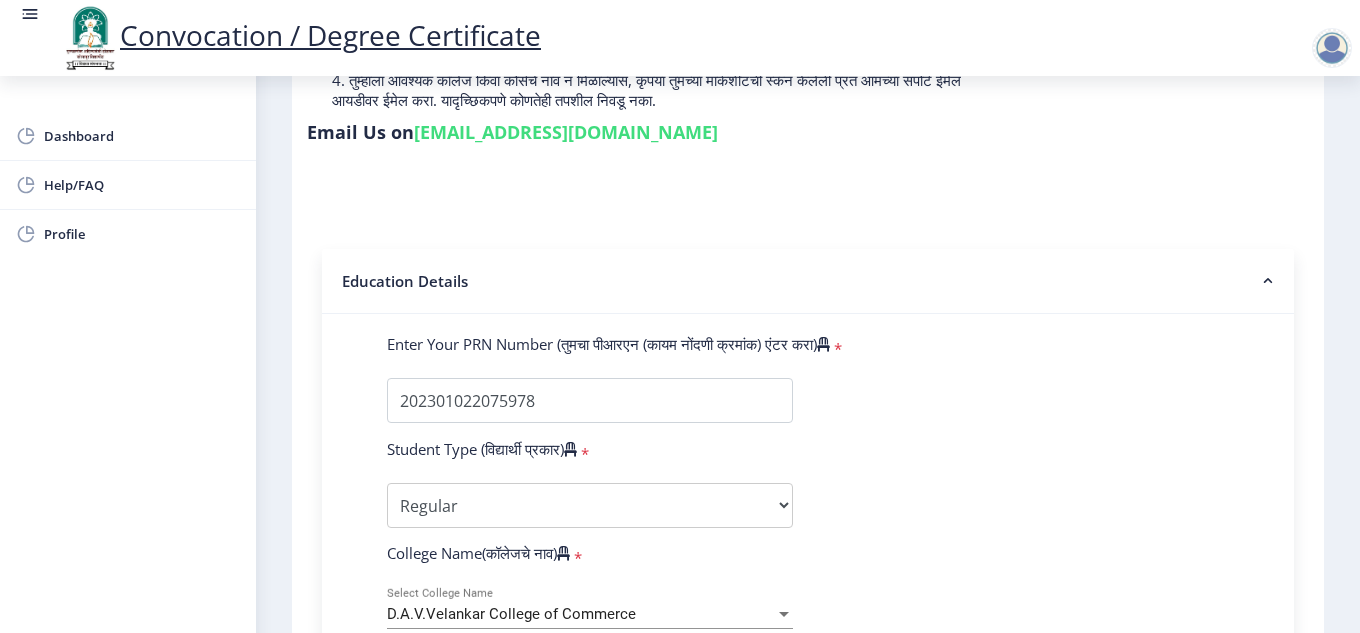 type on "202202123" 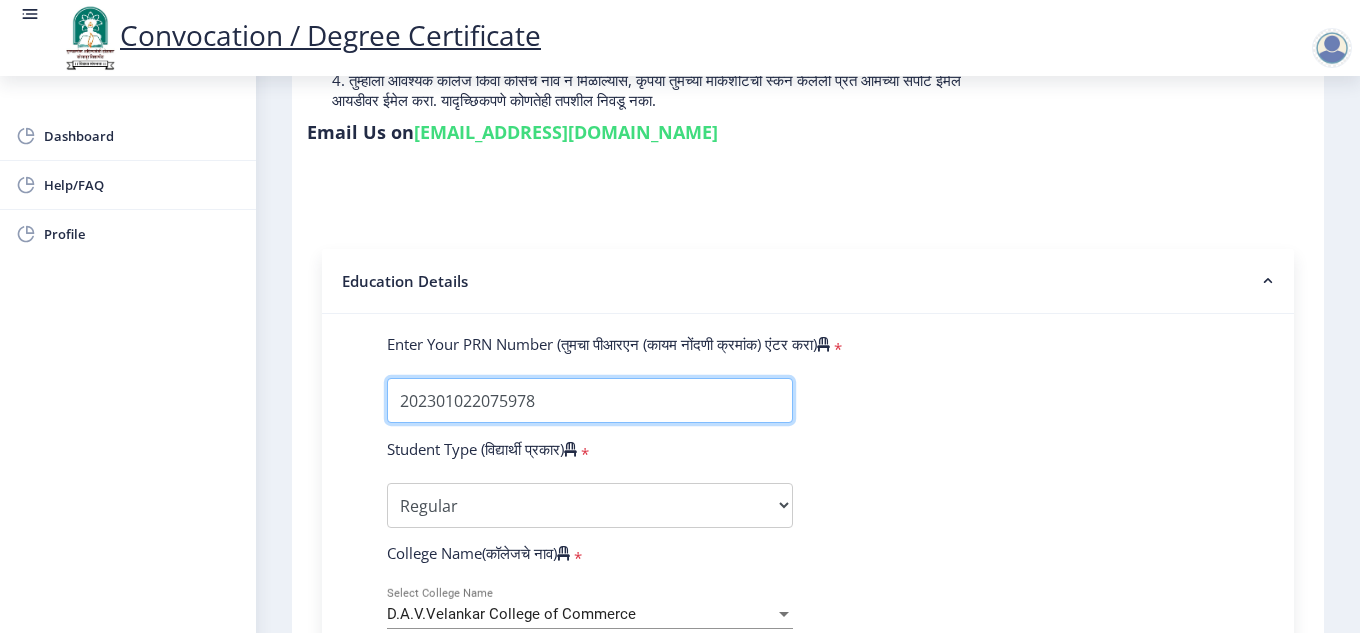 click on "Enter Your PRN Number (तुमचा पीआरएन (कायम नोंदणी क्रमांक) एंटर करा)" at bounding box center [590, 400] 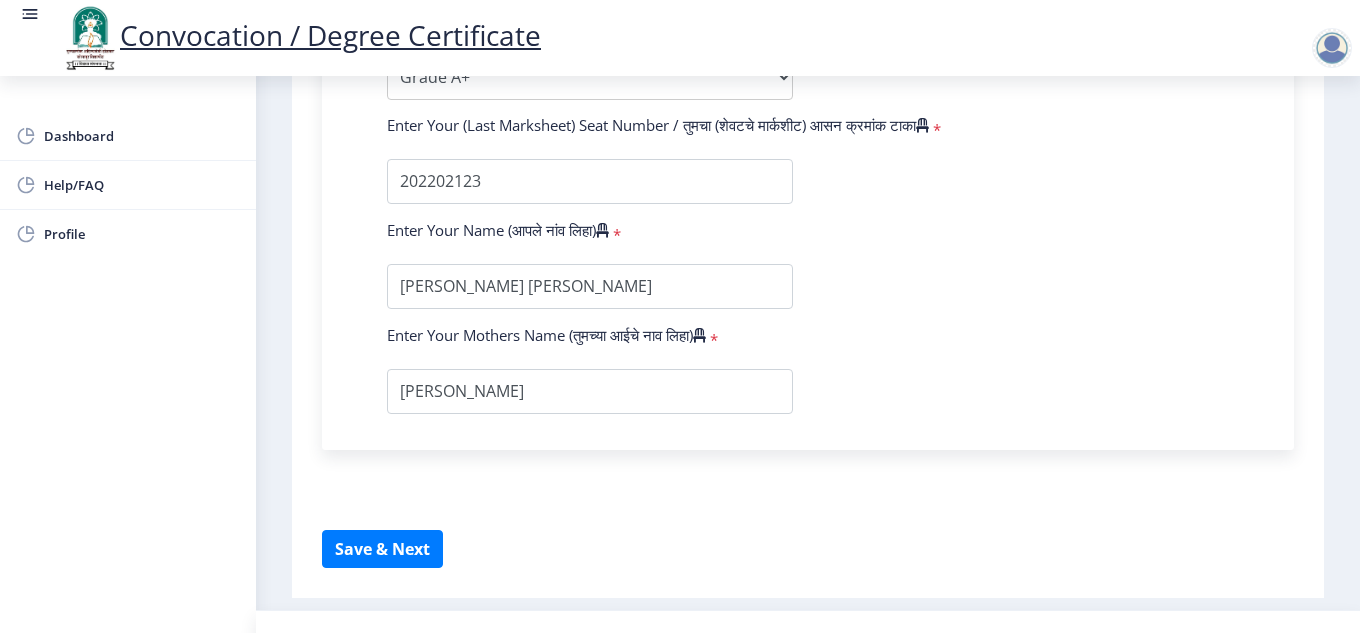 scroll, scrollTop: 1526, scrollLeft: 0, axis: vertical 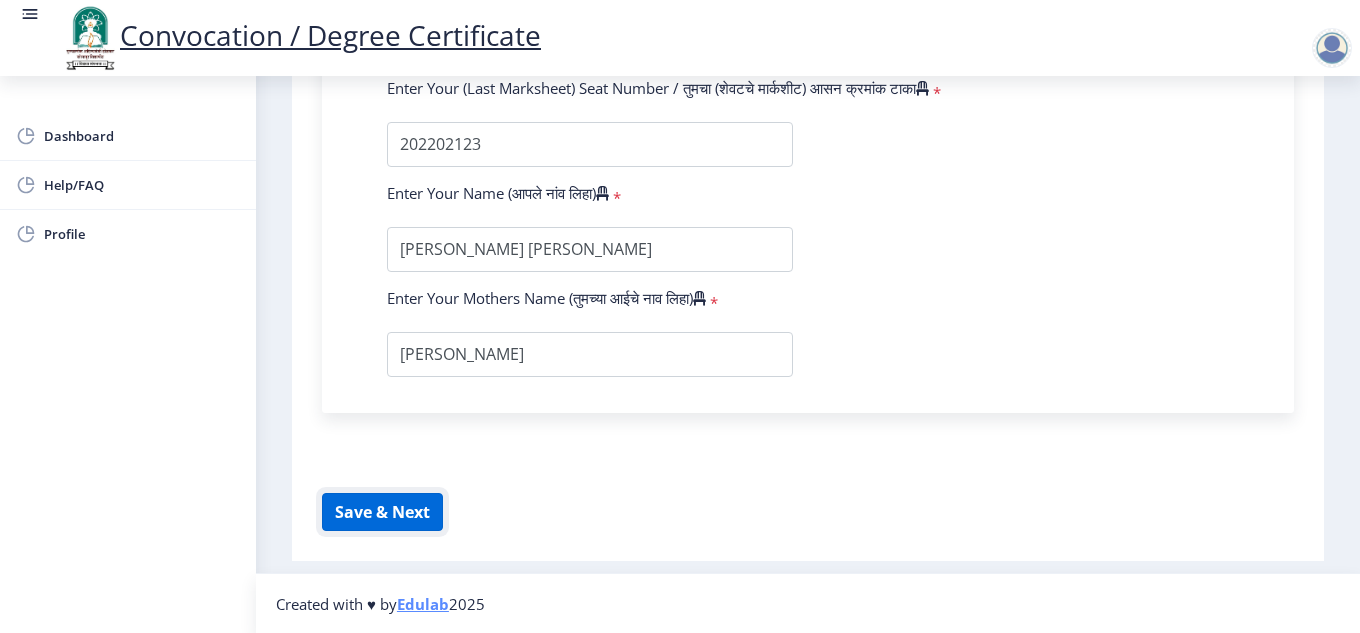 click on "Save & Next" 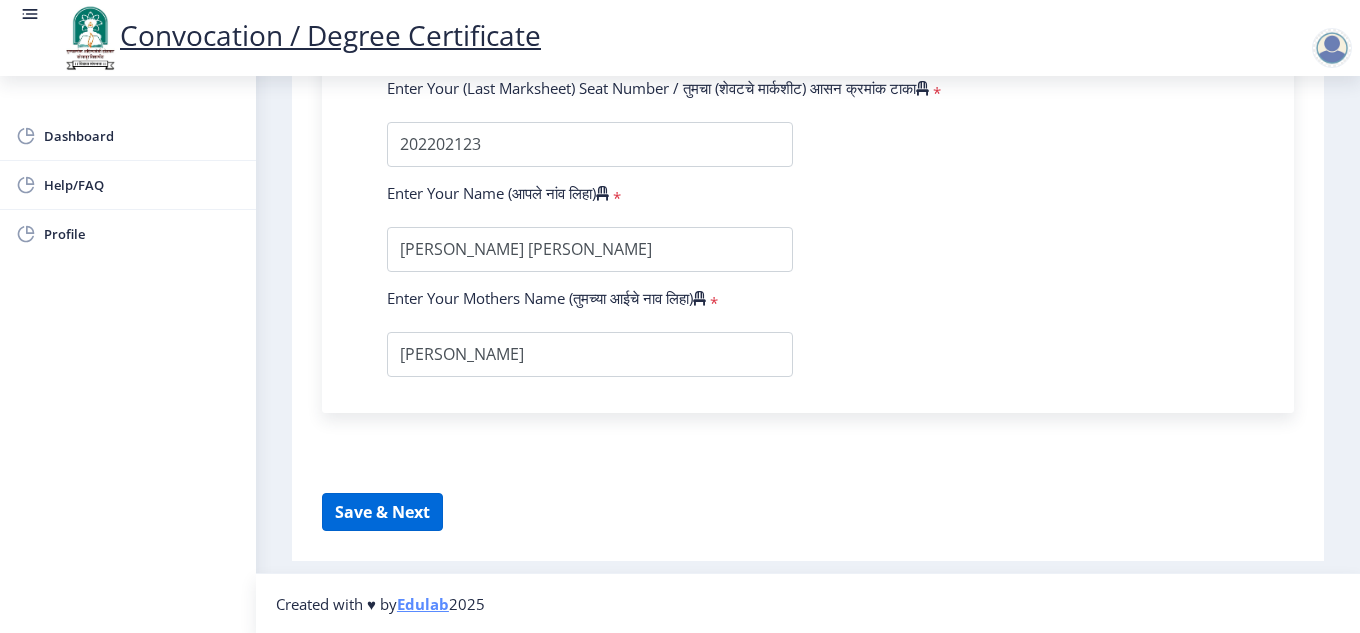 select 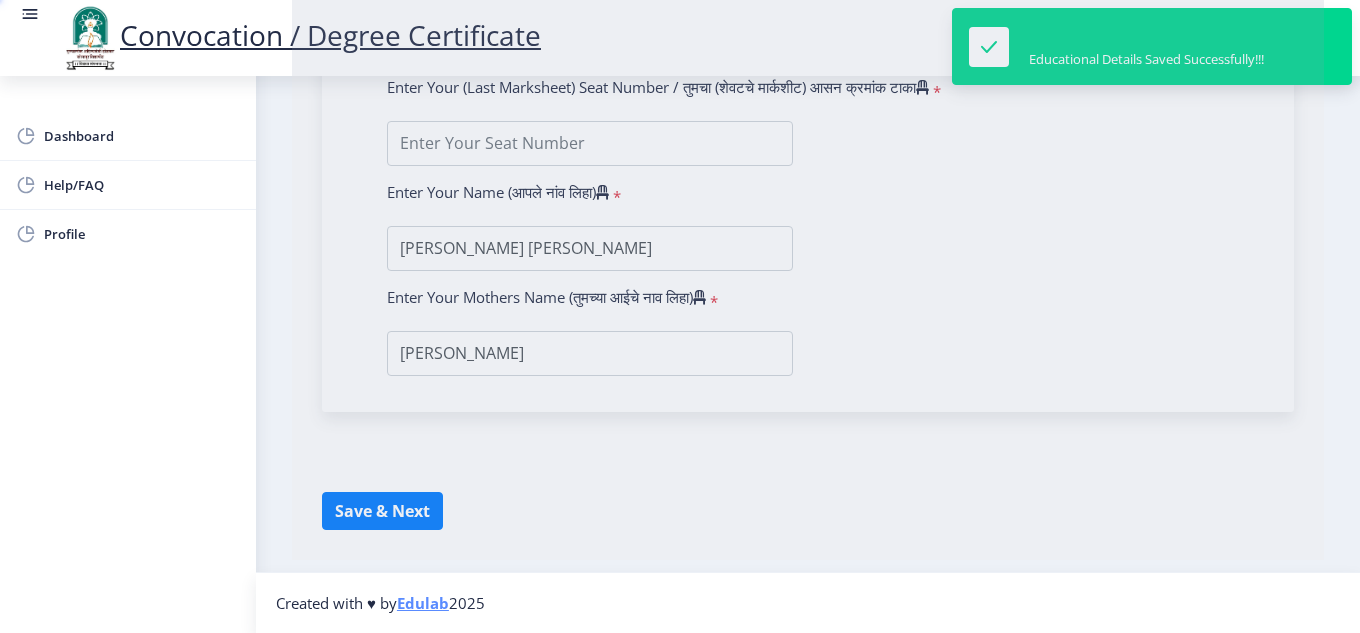 scroll, scrollTop: 0, scrollLeft: 0, axis: both 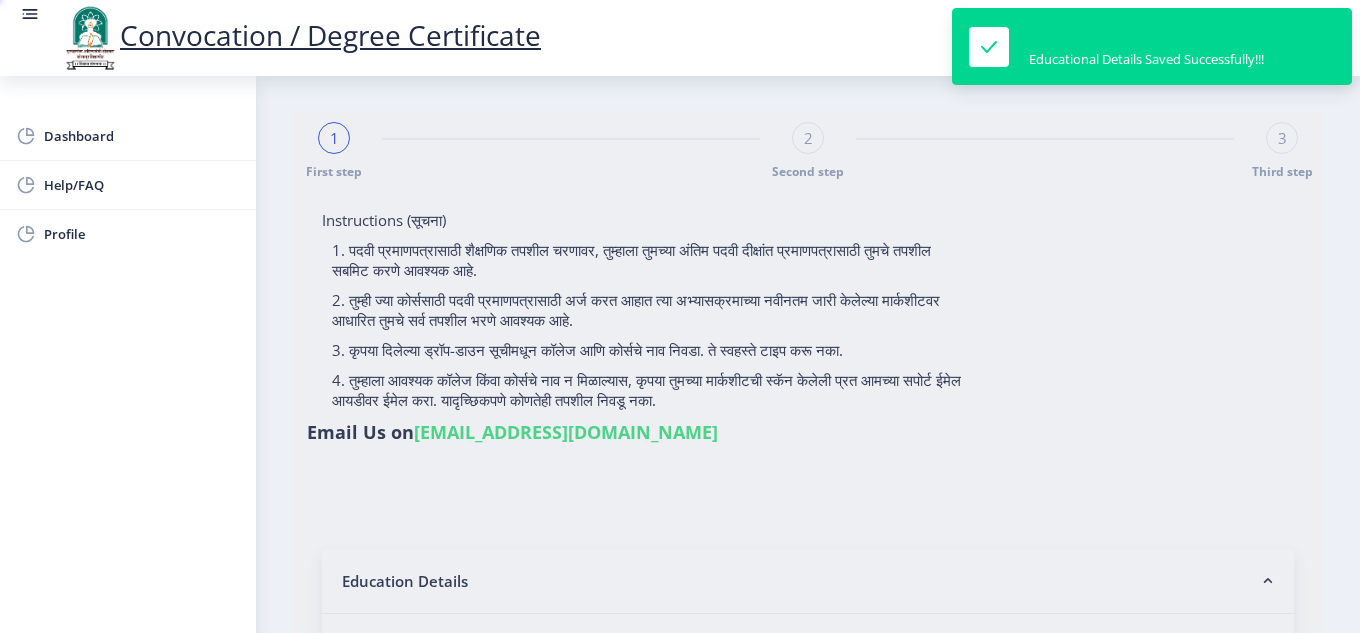 type on "202301022075978" 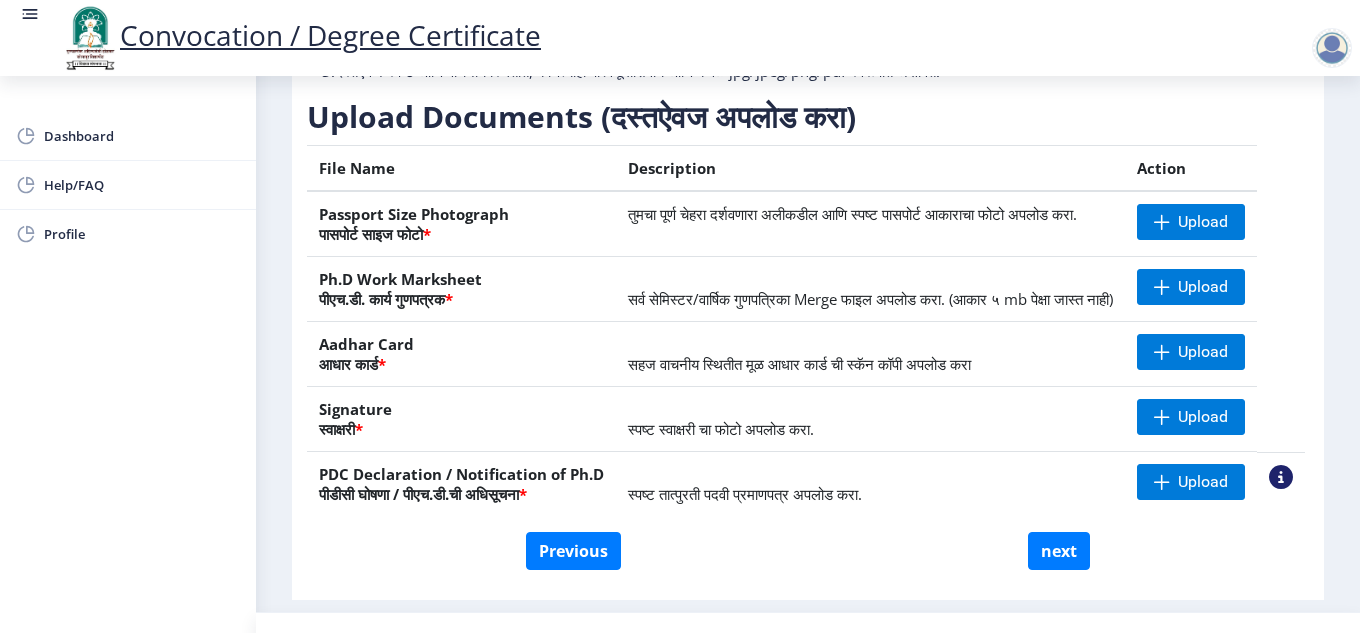 scroll, scrollTop: 397, scrollLeft: 0, axis: vertical 